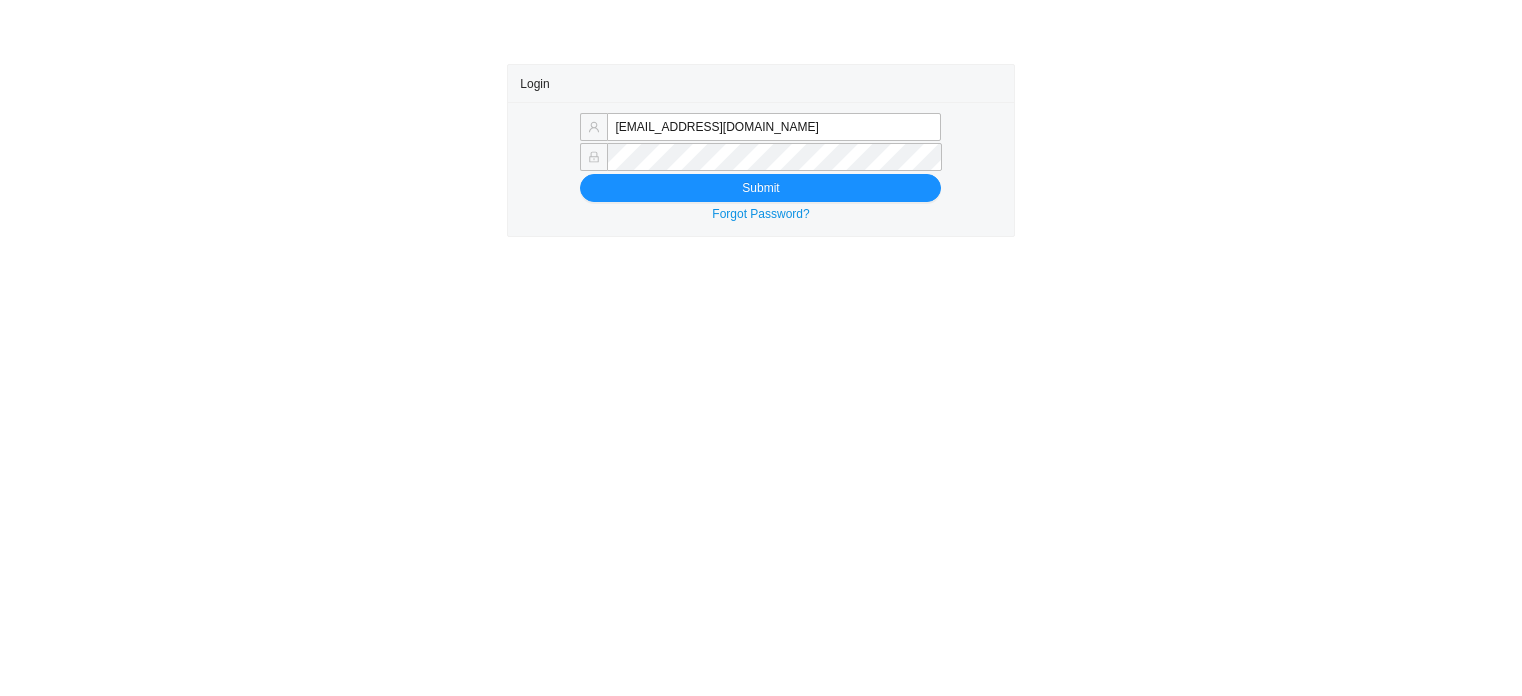 scroll, scrollTop: 0, scrollLeft: 0, axis: both 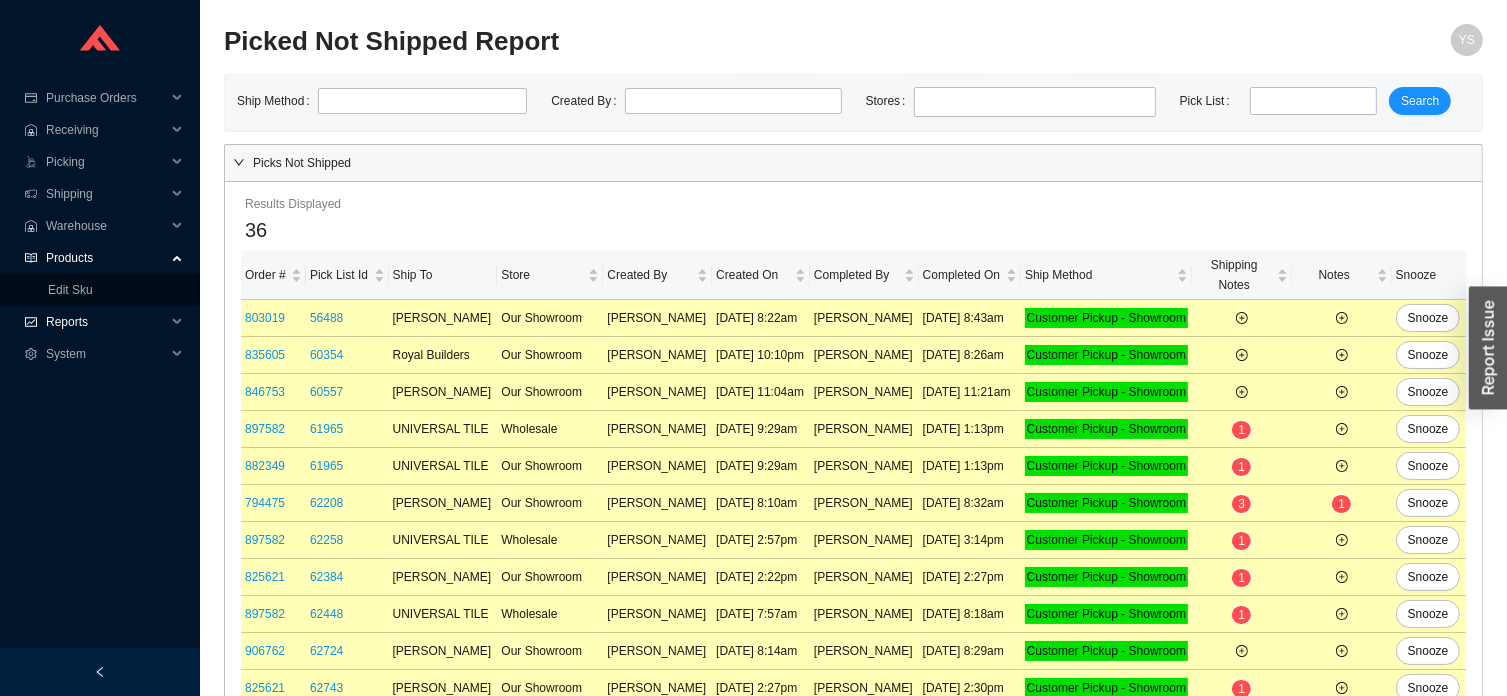click on "Reports" at bounding box center [106, 322] 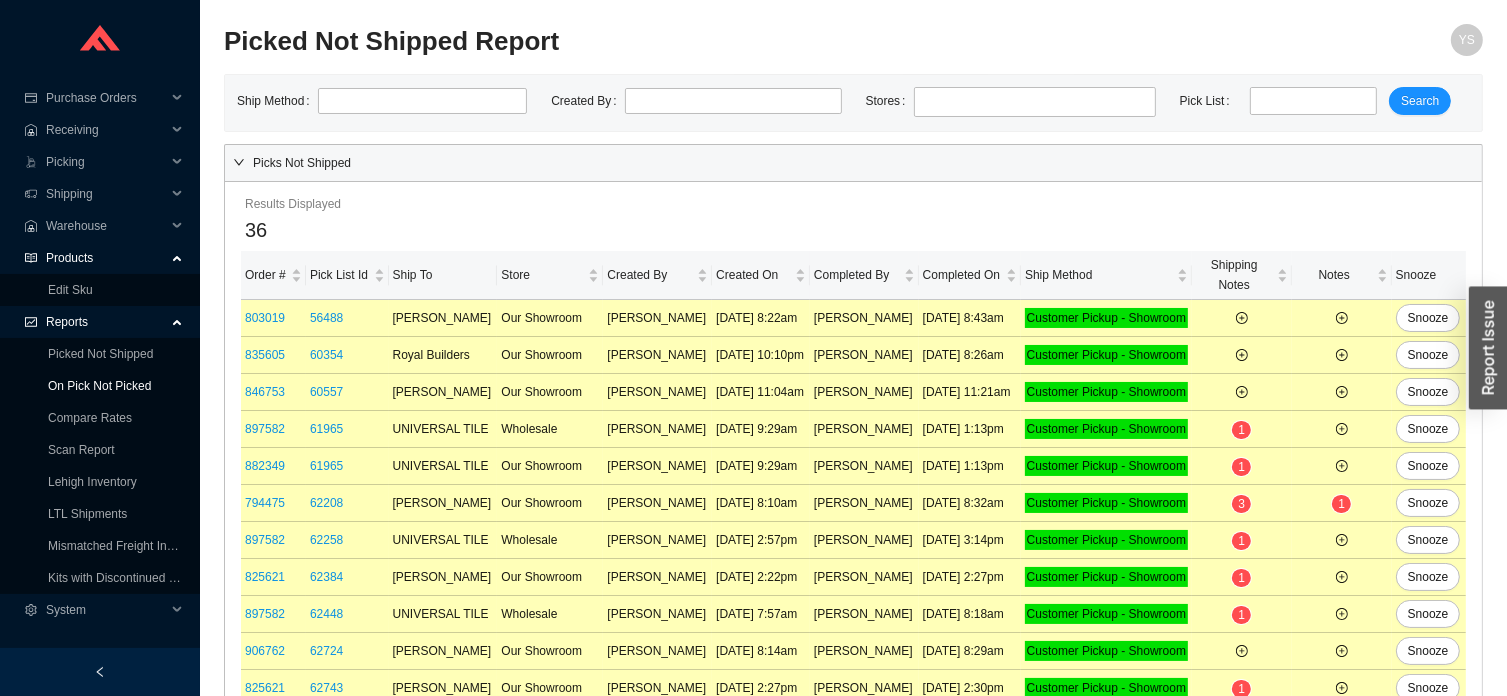 click on "On Pick Not Picked" at bounding box center [99, 386] 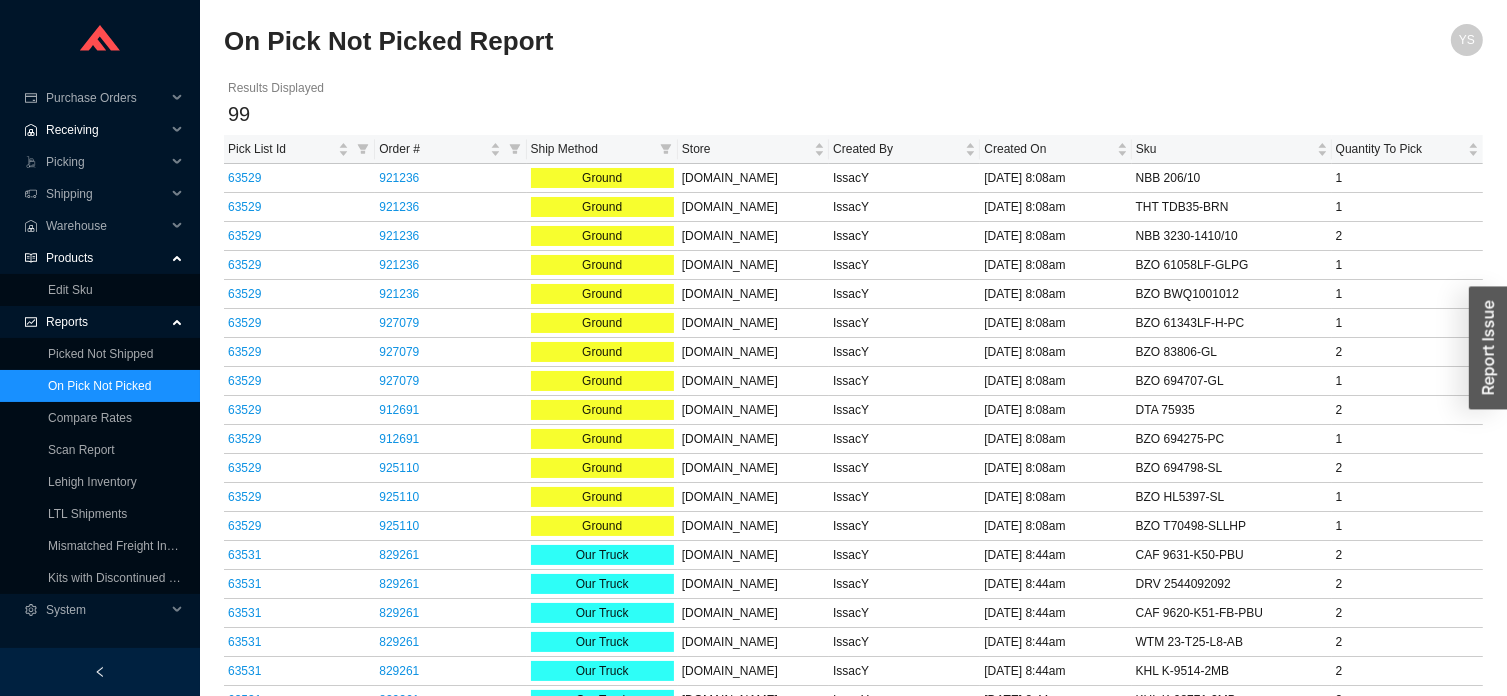 click on "Receiving" at bounding box center [106, 130] 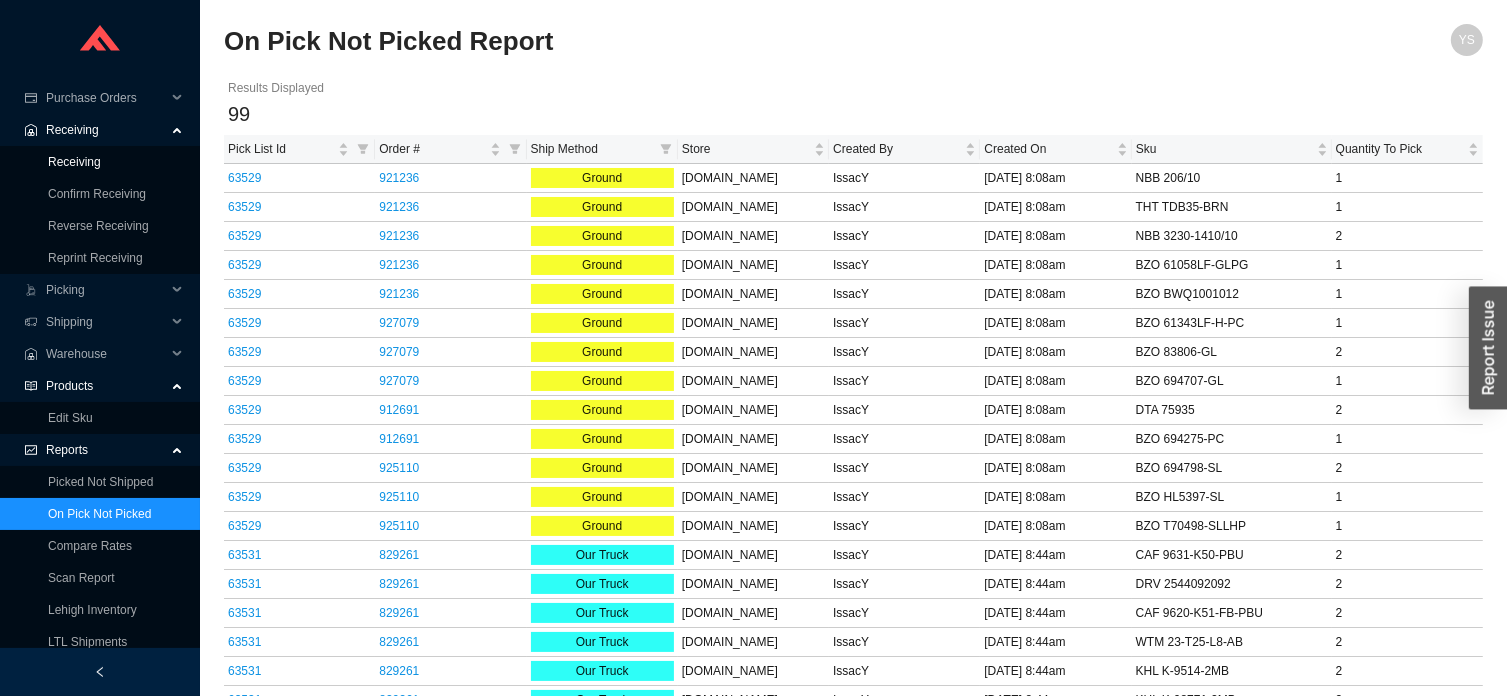click on "Receiving" at bounding box center [74, 162] 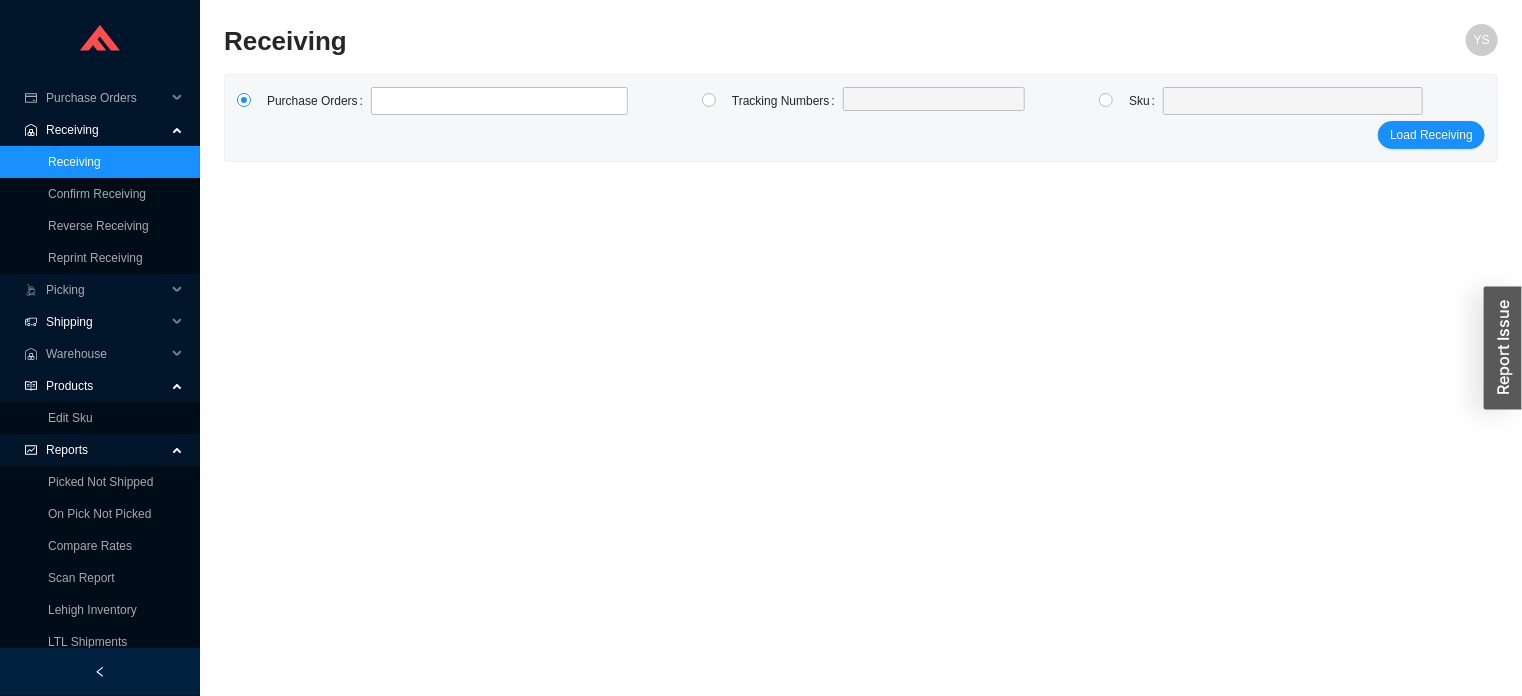click on "Shipping" at bounding box center [106, 322] 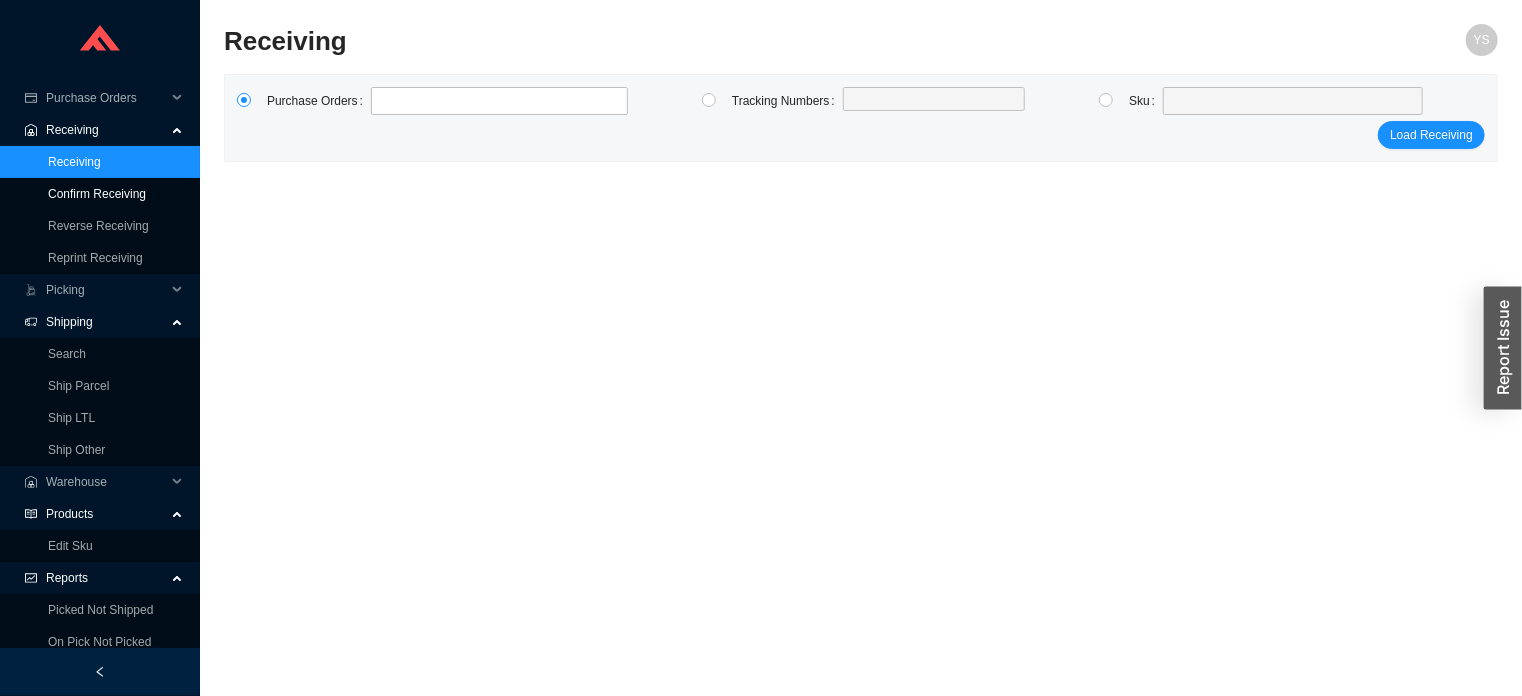 click on "Confirm Receiving" at bounding box center [97, 194] 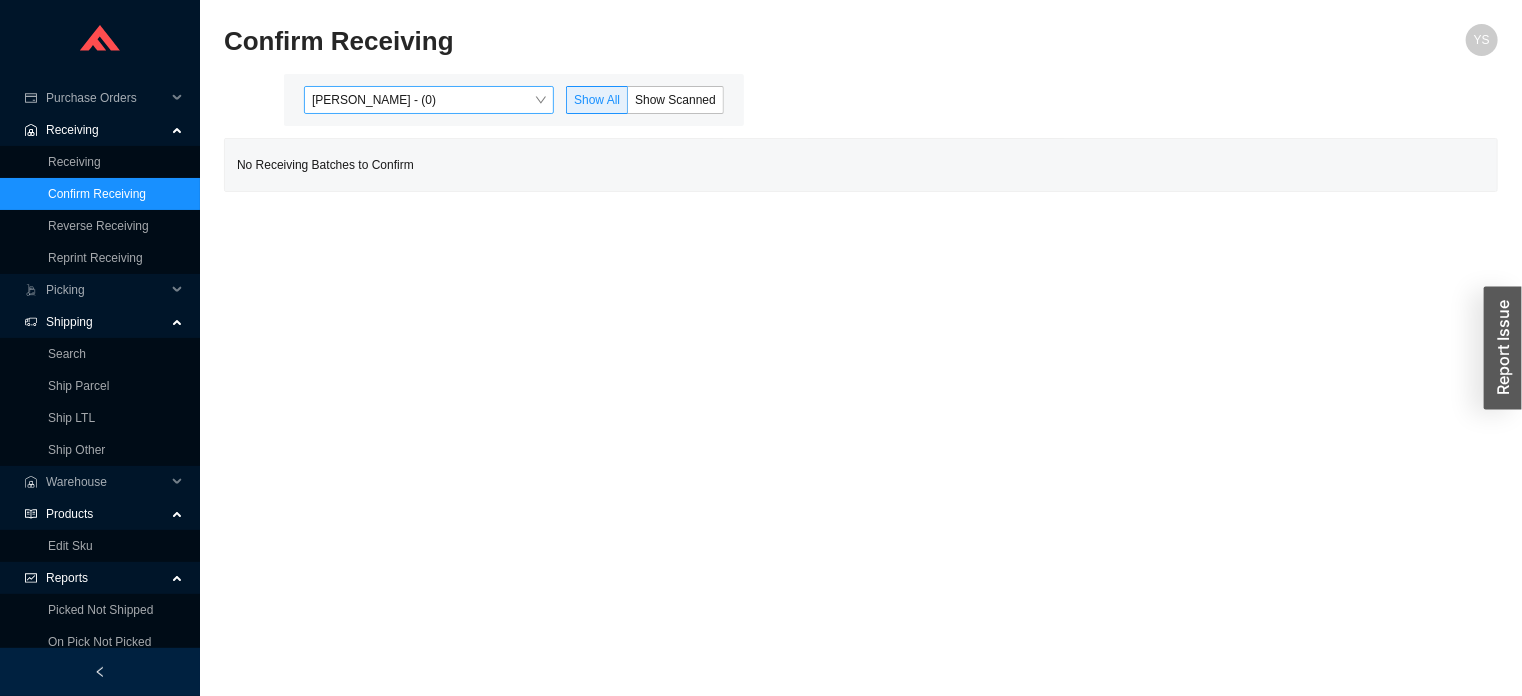 click on "[PERSON_NAME] - (0)" at bounding box center [429, 100] 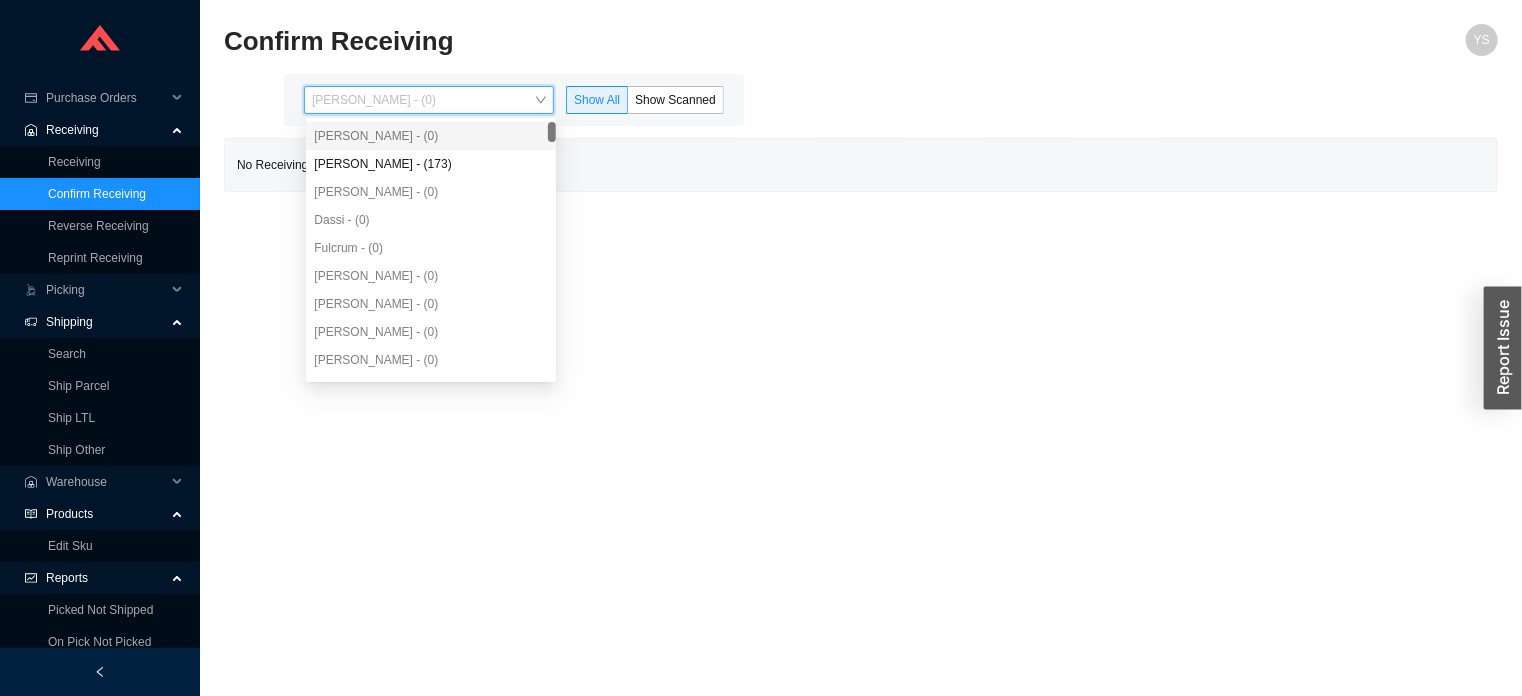 click on "[PERSON_NAME] - (173)" at bounding box center (431, 164) 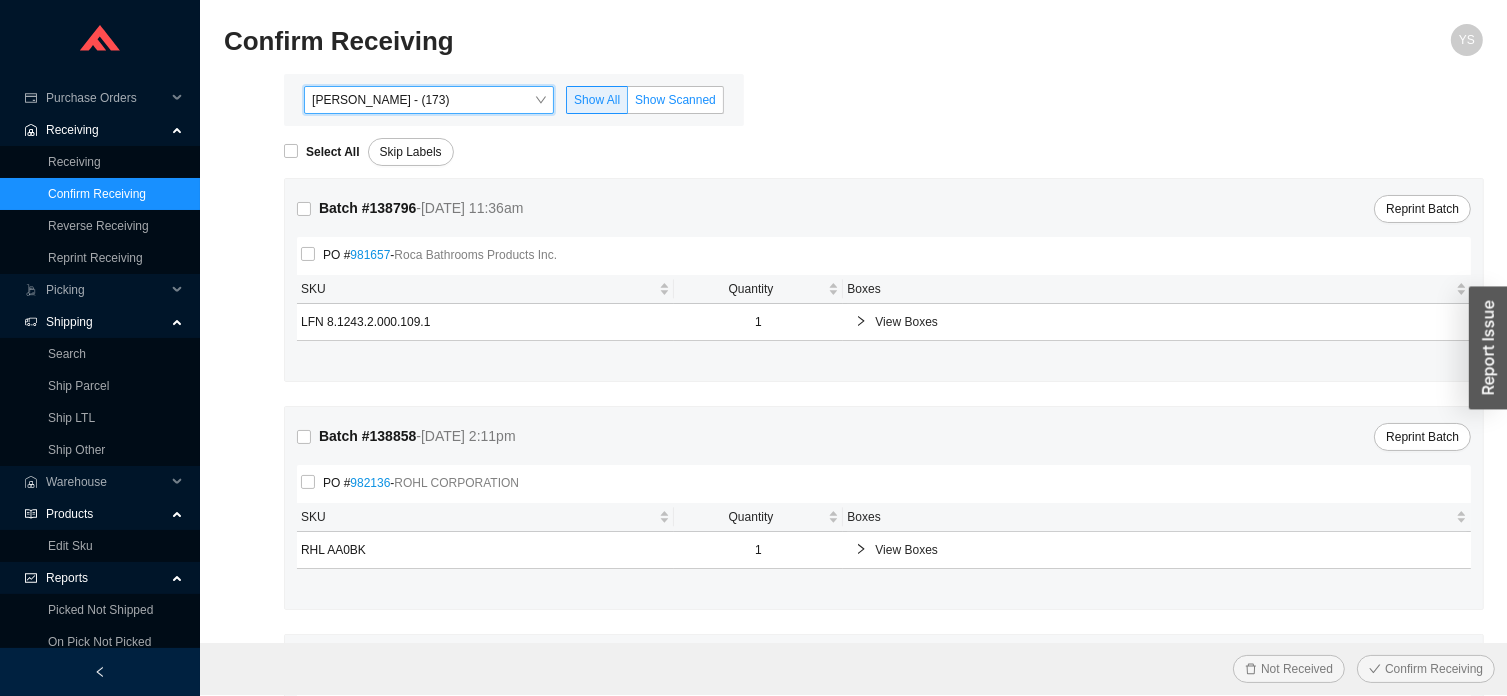 click on "Show Scanned" at bounding box center [675, 100] 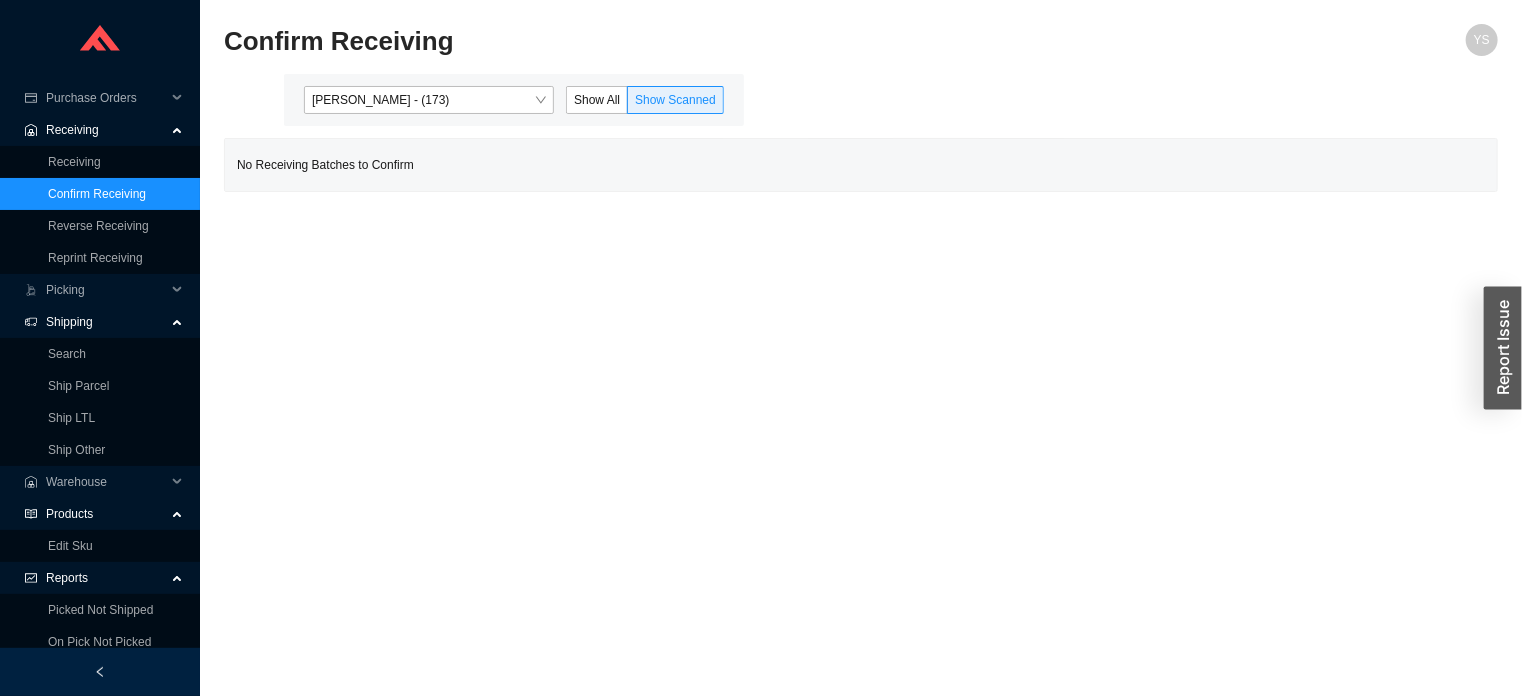 click on "Shipping" at bounding box center (106, 322) 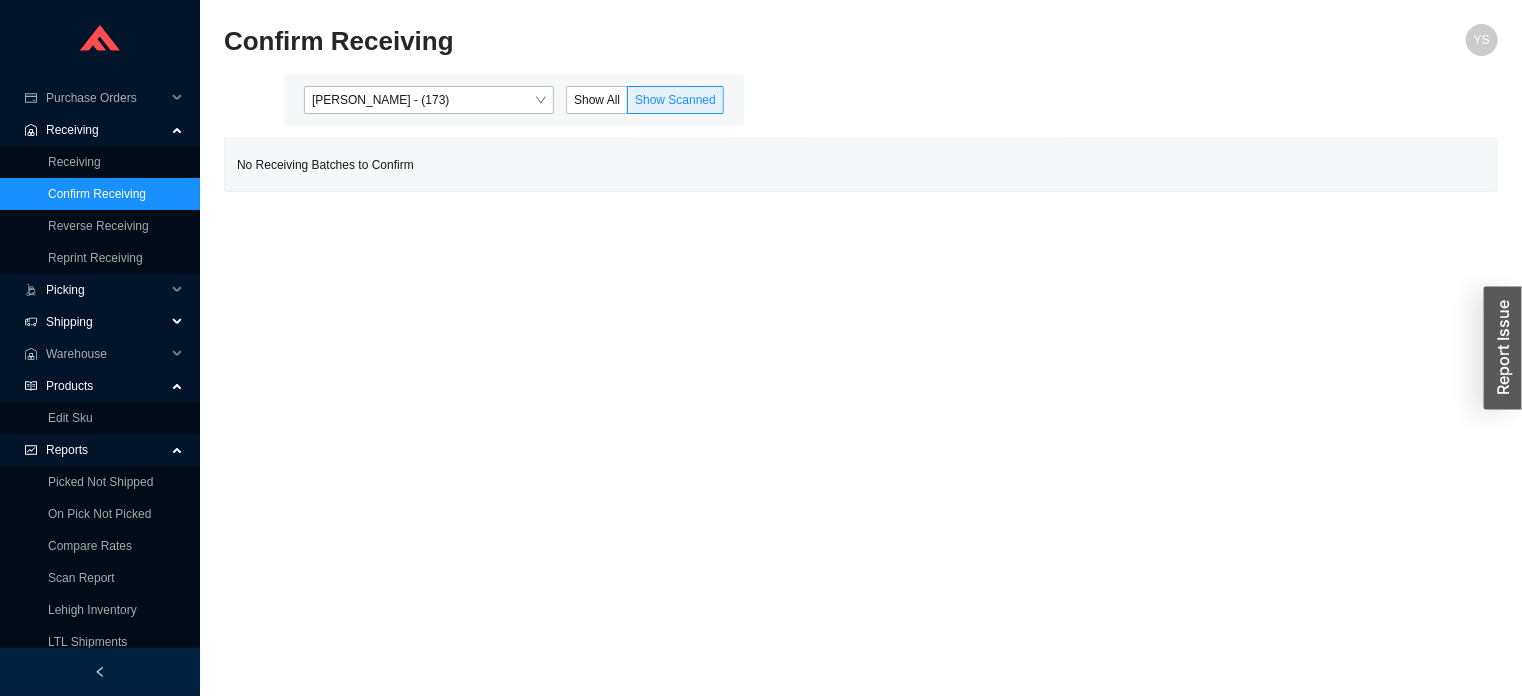 click on "Picking" at bounding box center (106, 290) 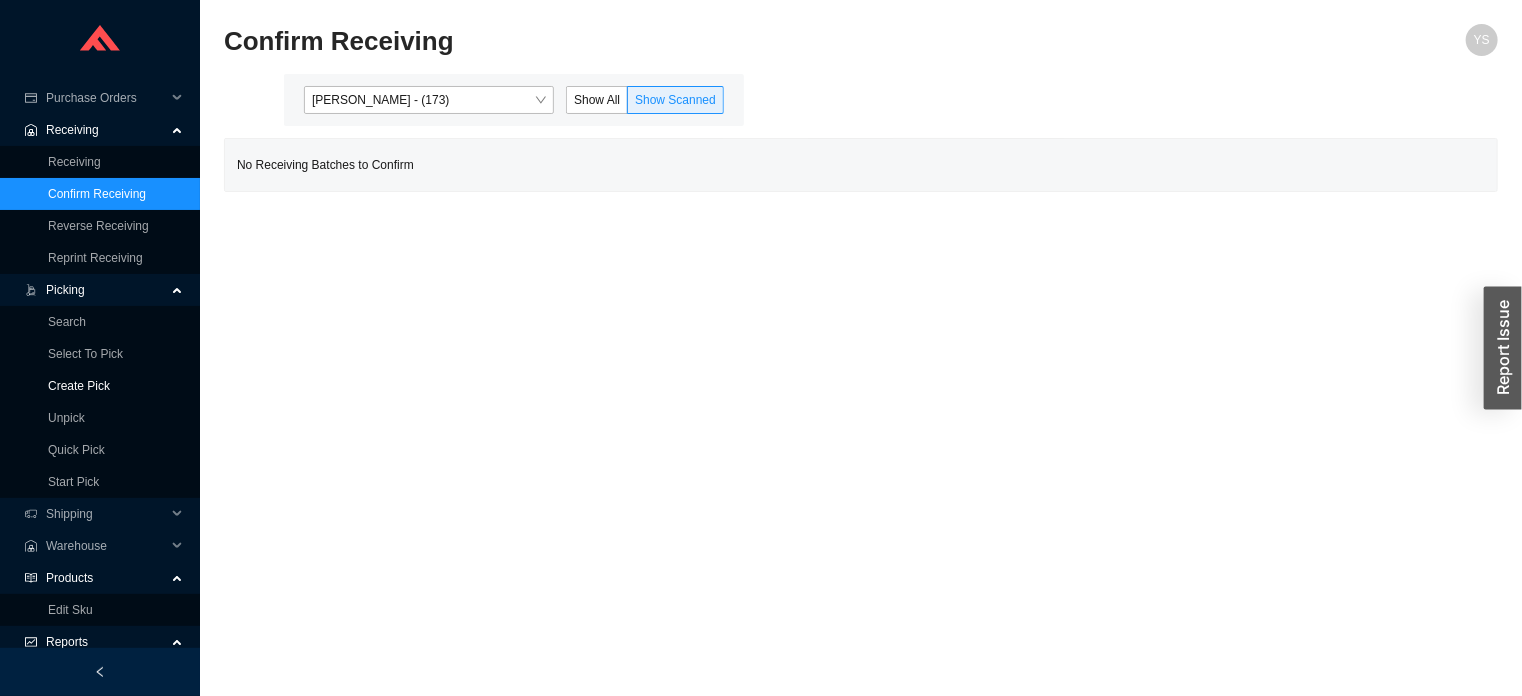 click on "Create Pick" at bounding box center (79, 386) 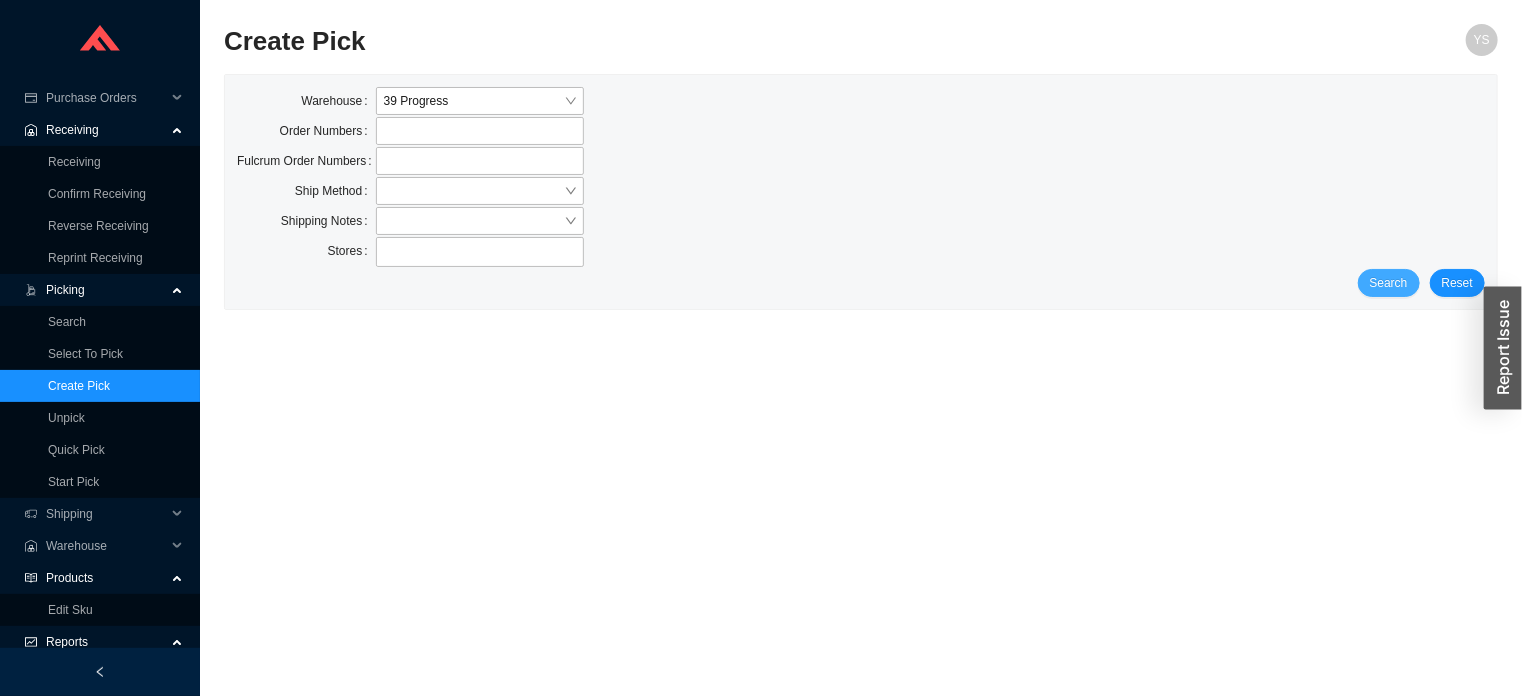 click on "Search" at bounding box center (1389, 283) 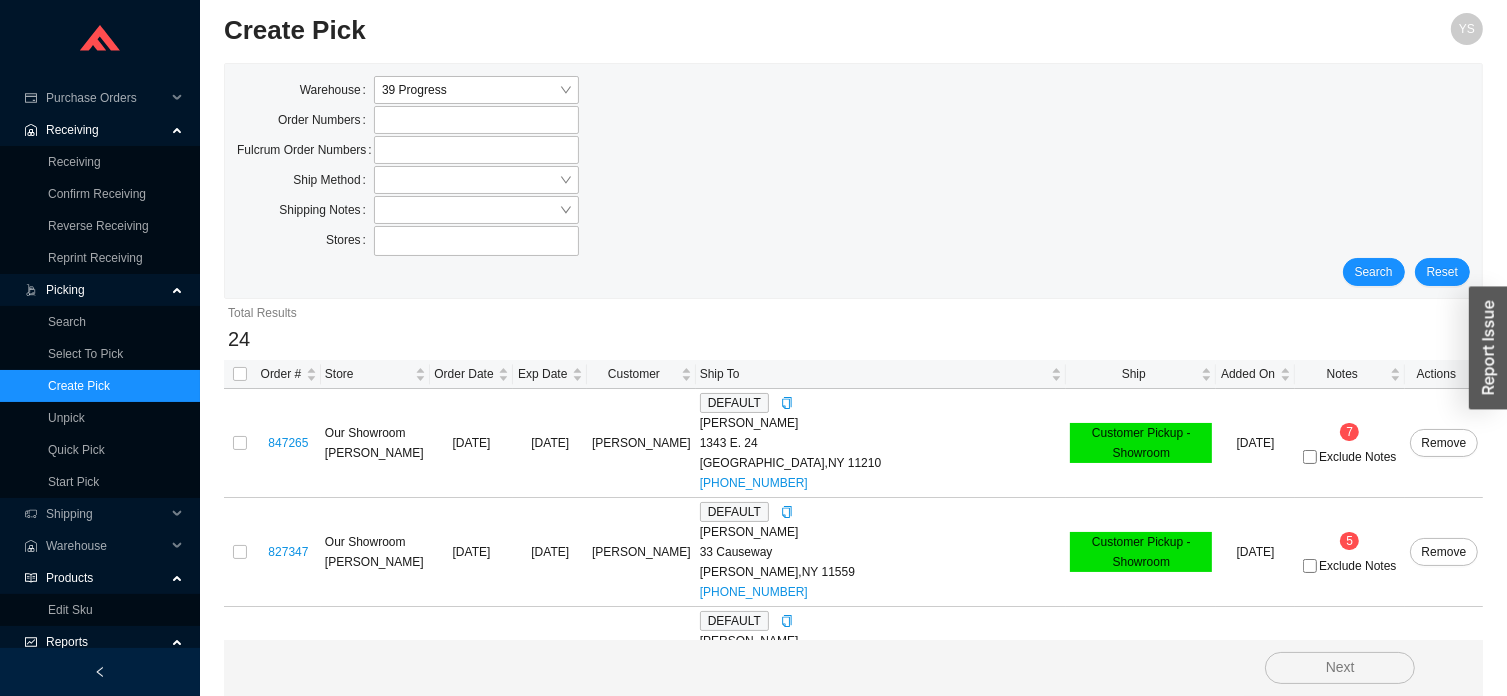 scroll, scrollTop: 0, scrollLeft: 0, axis: both 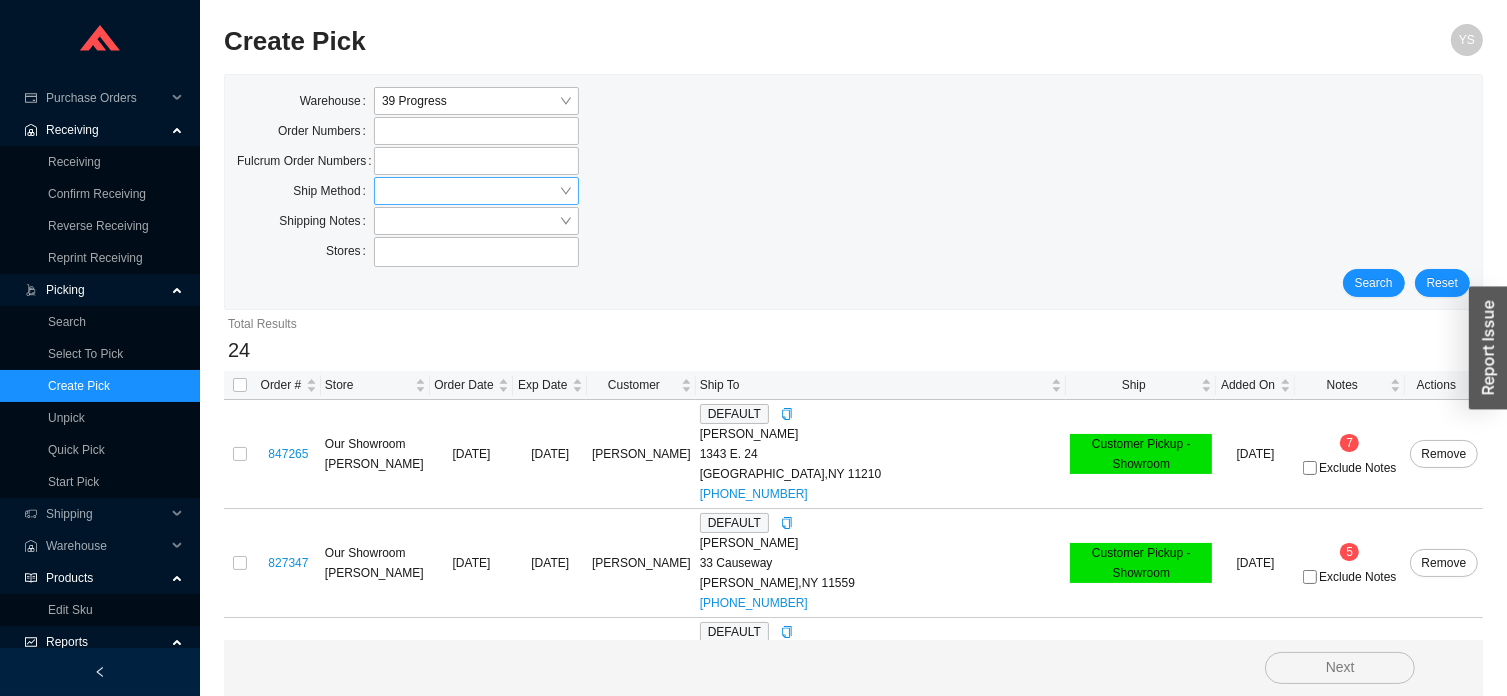 click at bounding box center (470, 191) 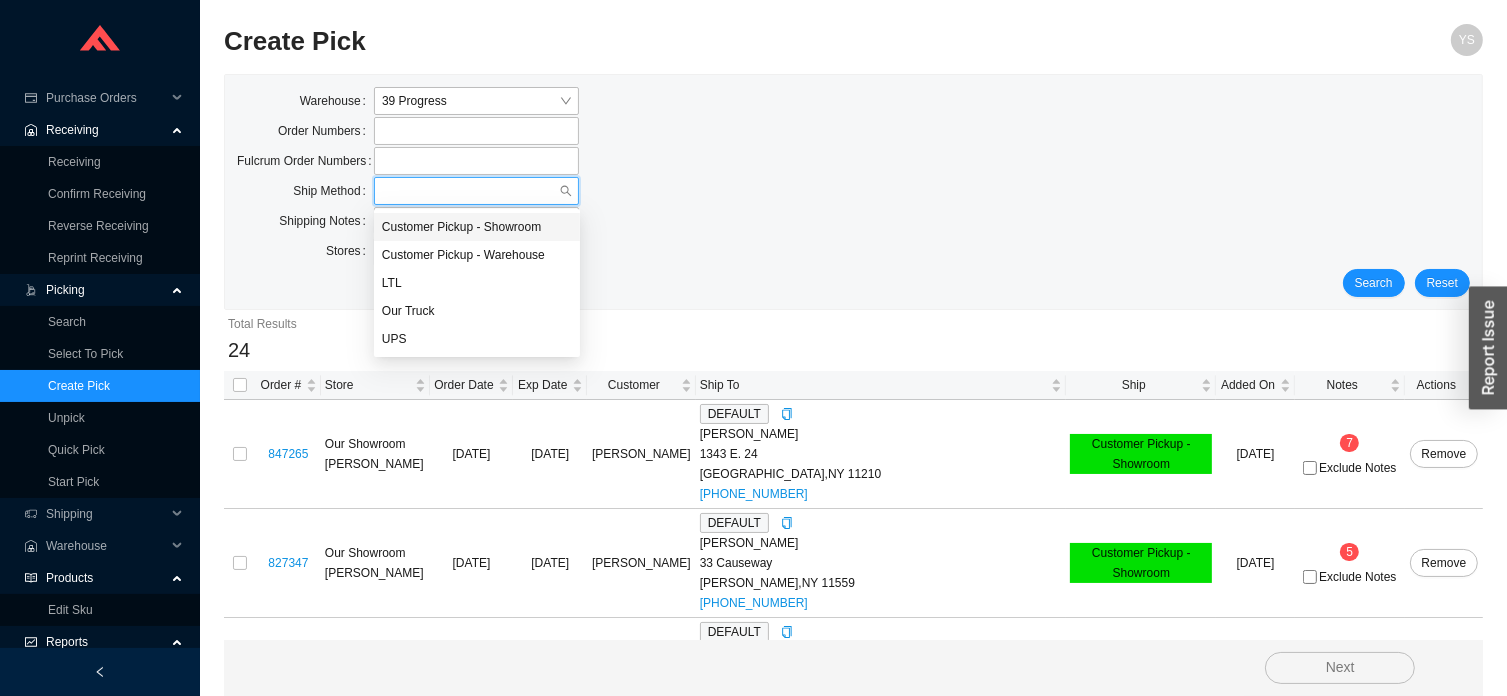 click on "UPS" at bounding box center [477, 339] 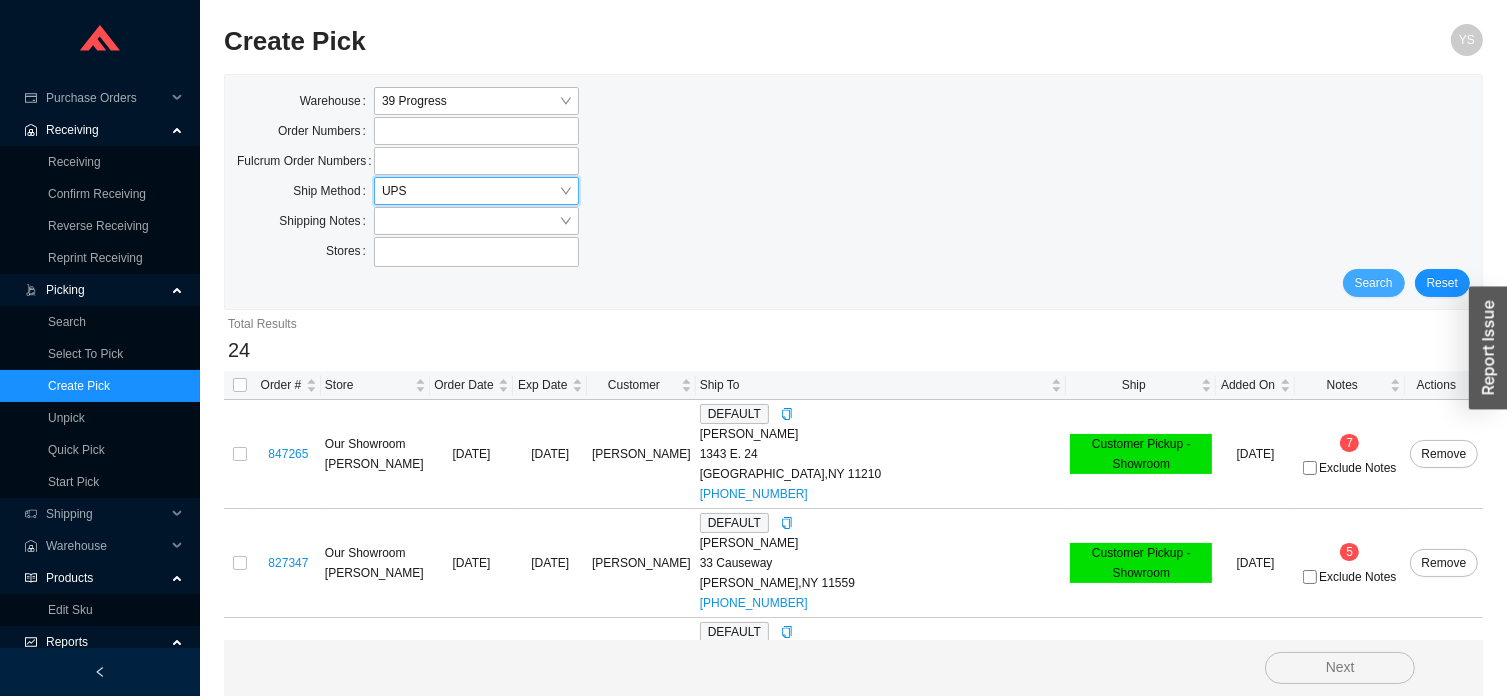 click on "Search" at bounding box center (1374, 283) 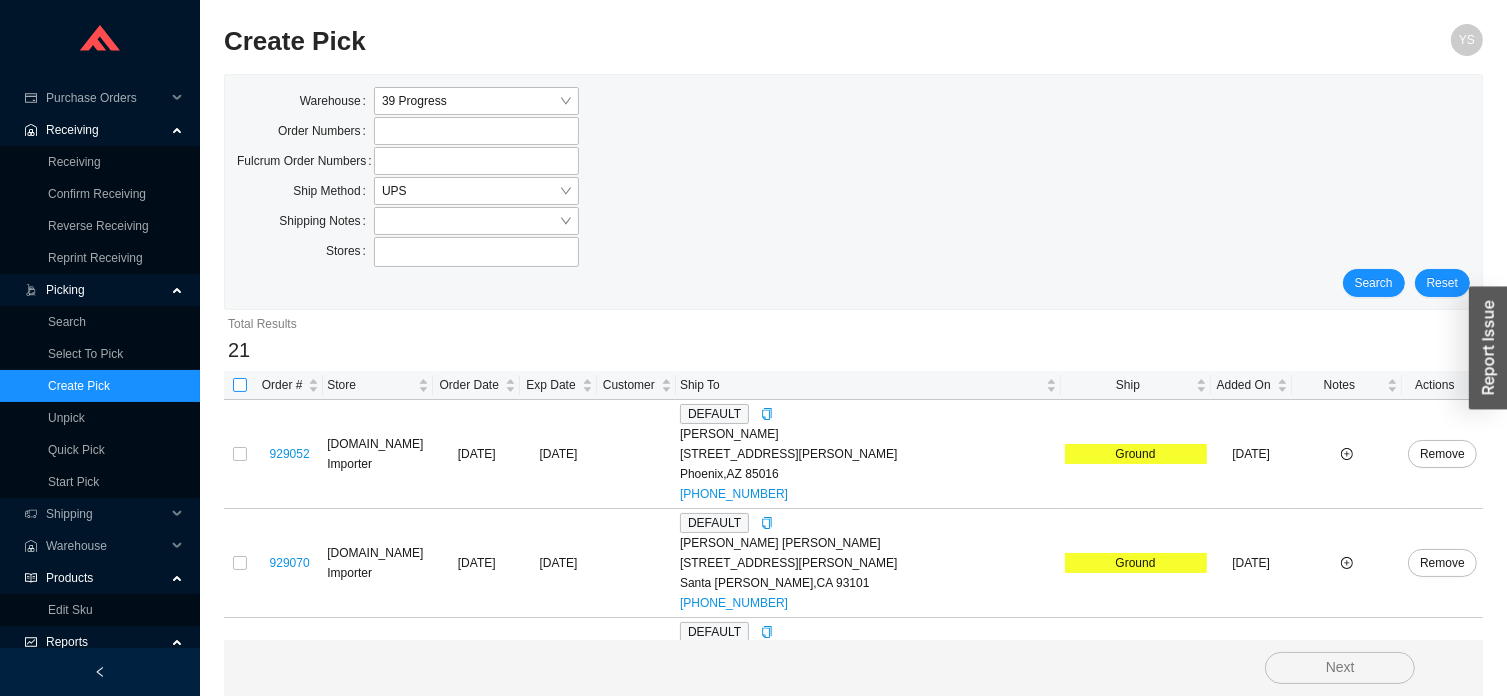 click at bounding box center [240, 385] 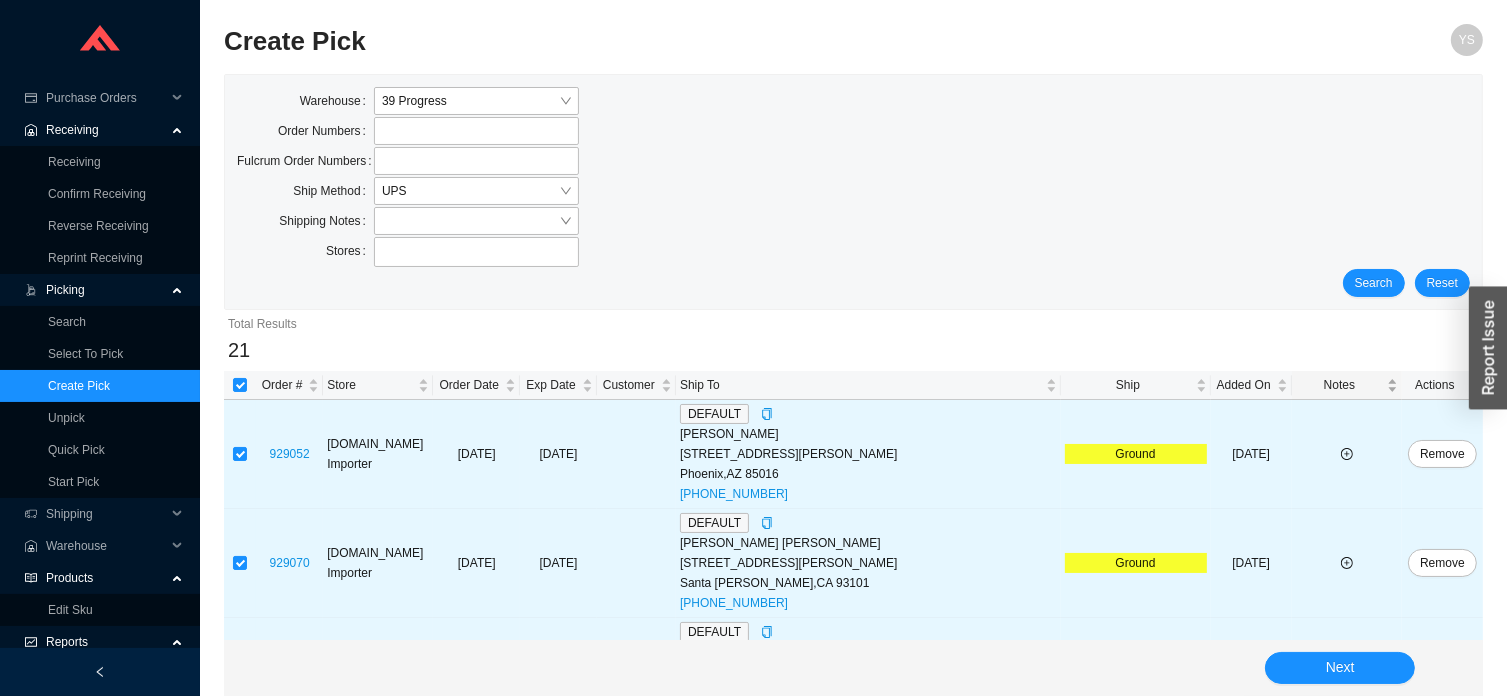 click on "Notes" at bounding box center [1339, 385] 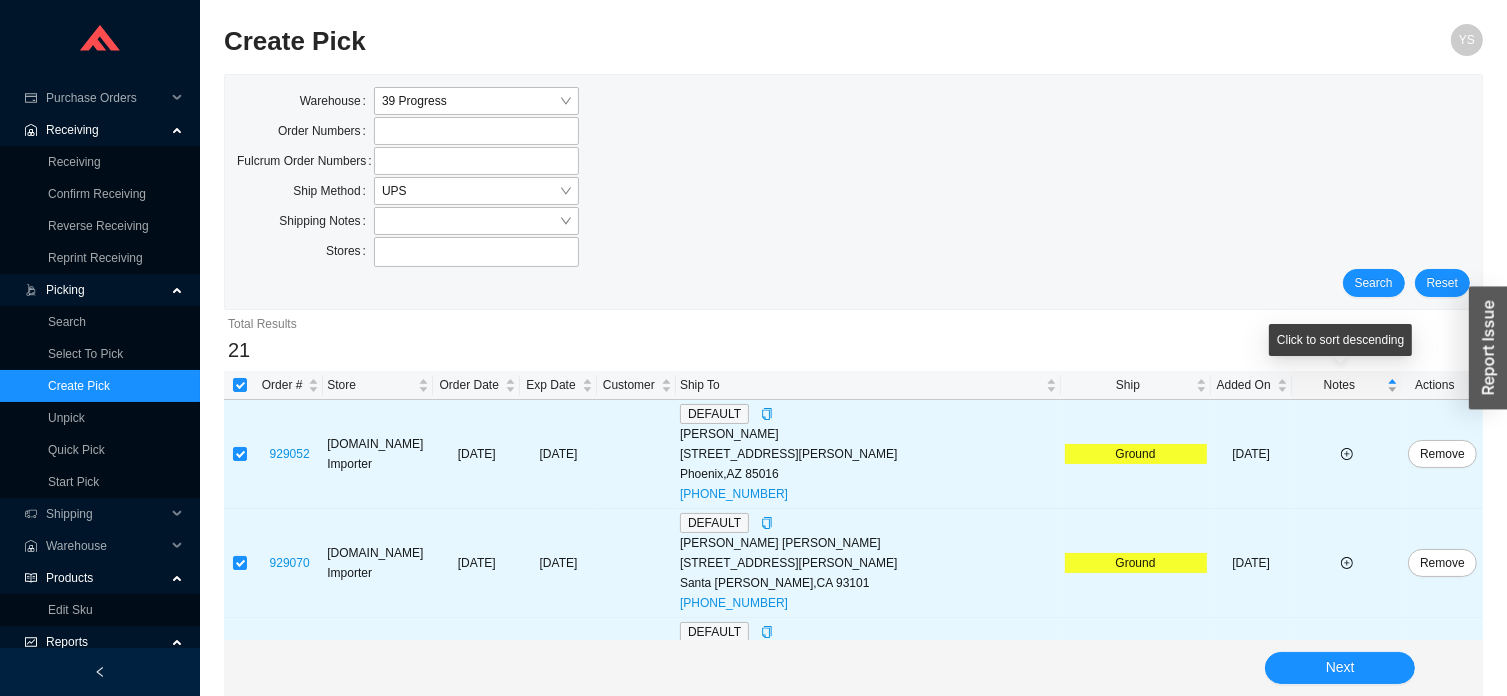 click on "Notes" at bounding box center (1339, 385) 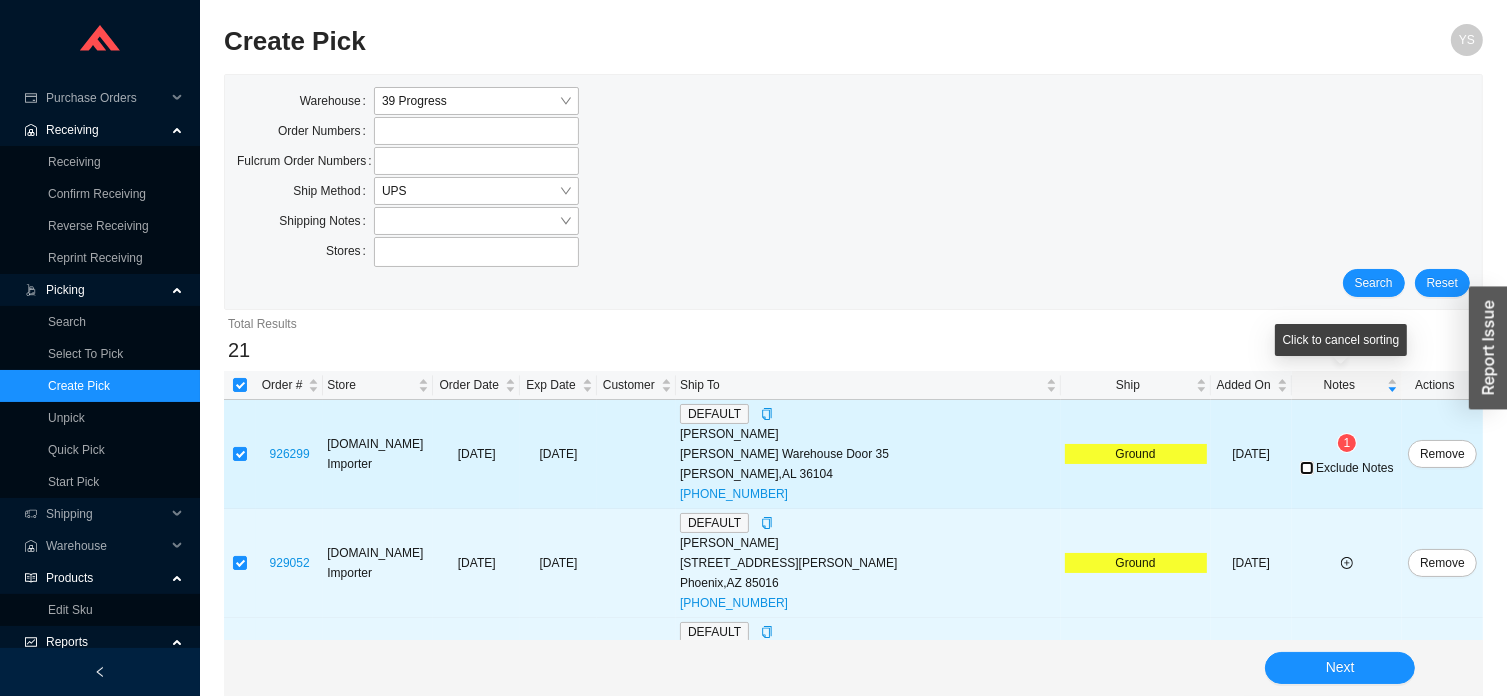 click on "Exclude Notes" at bounding box center [1307, 468] 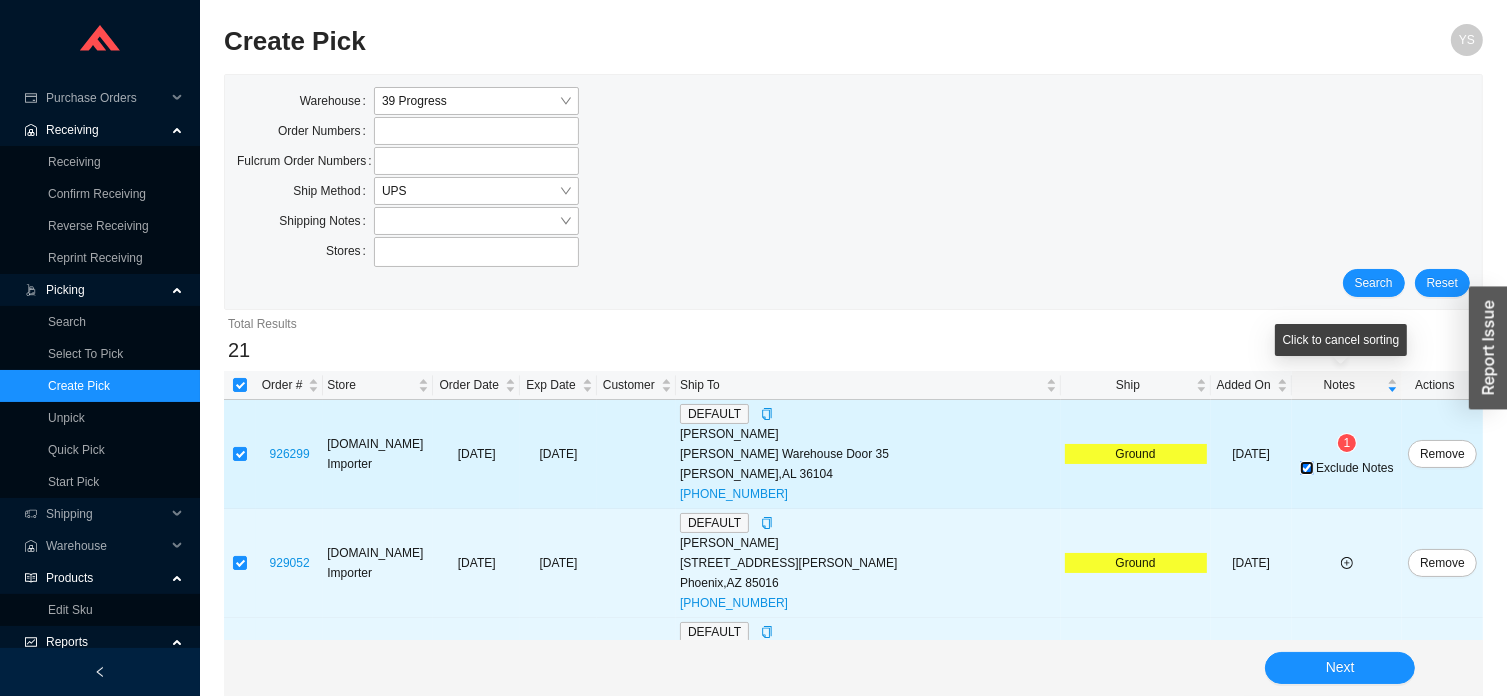 checkbox on "true" 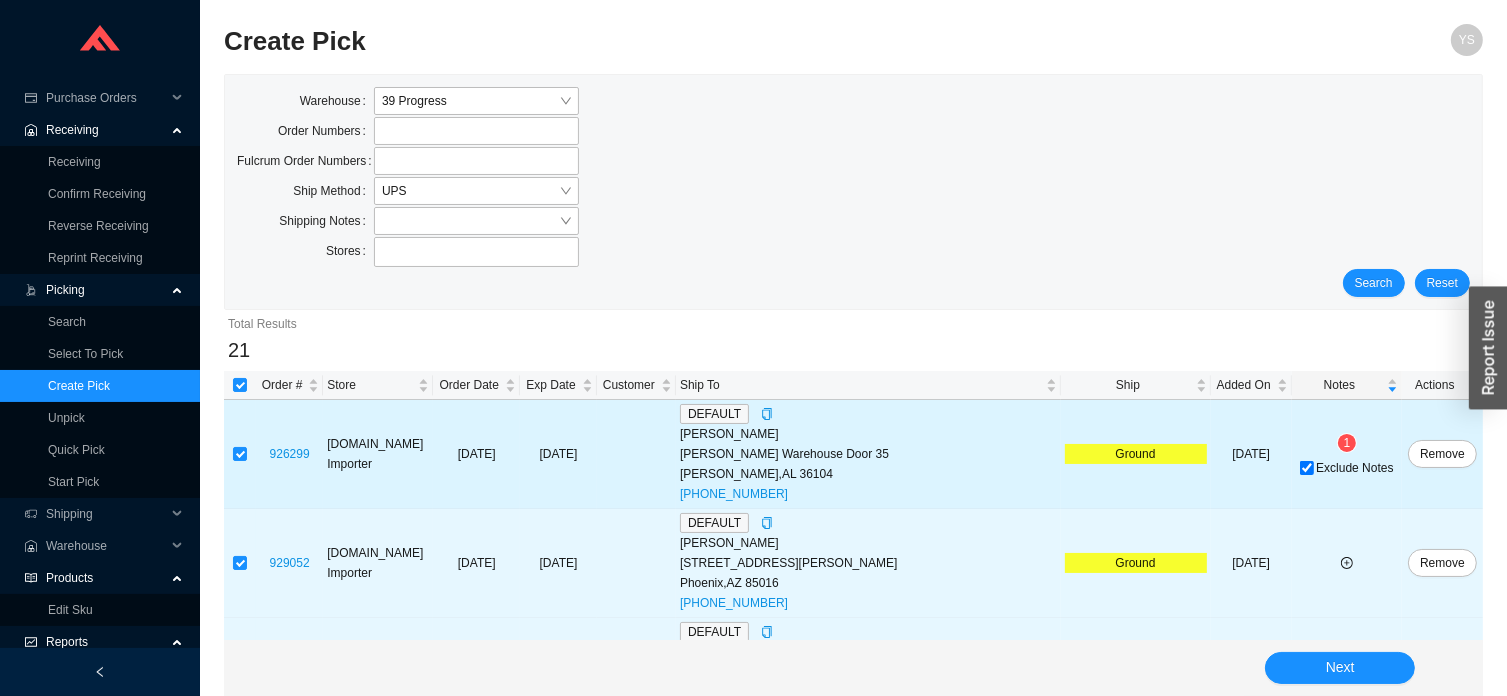 click on "1" at bounding box center (1347, 443) 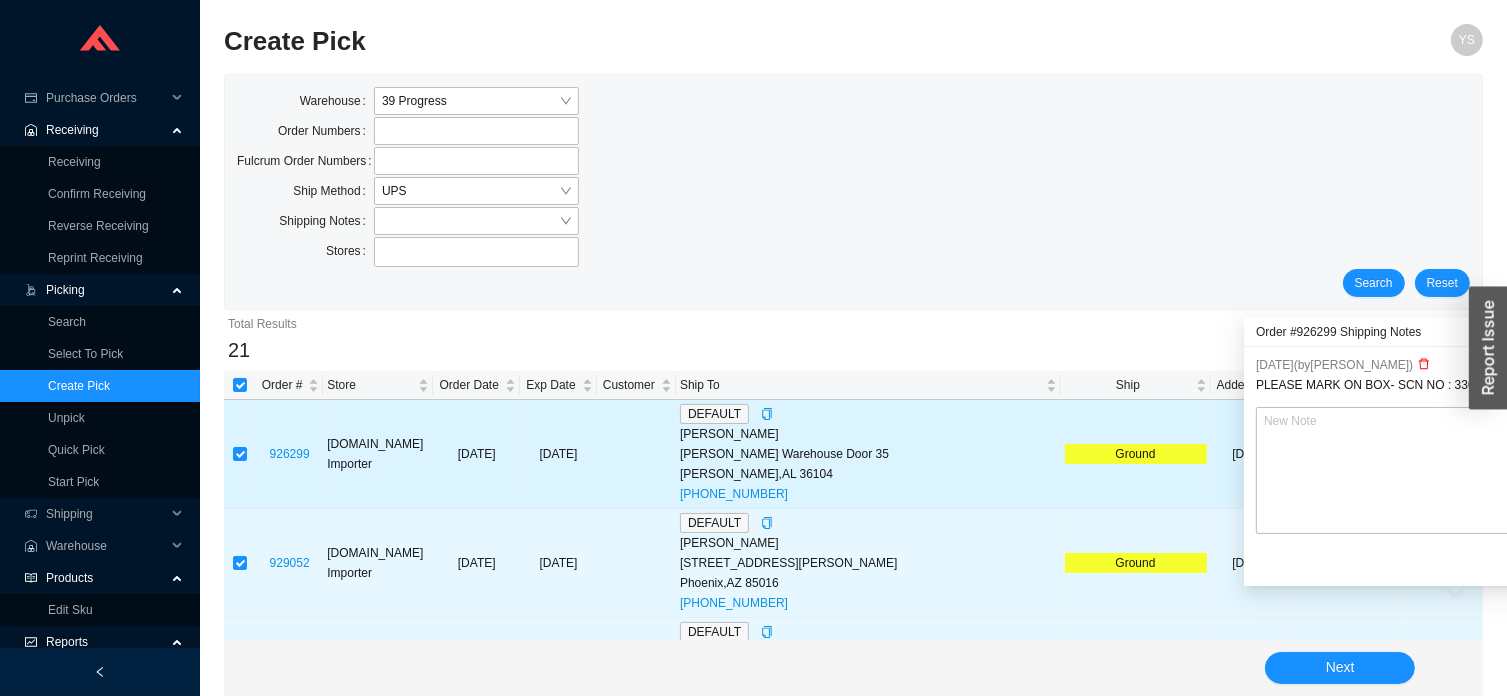type 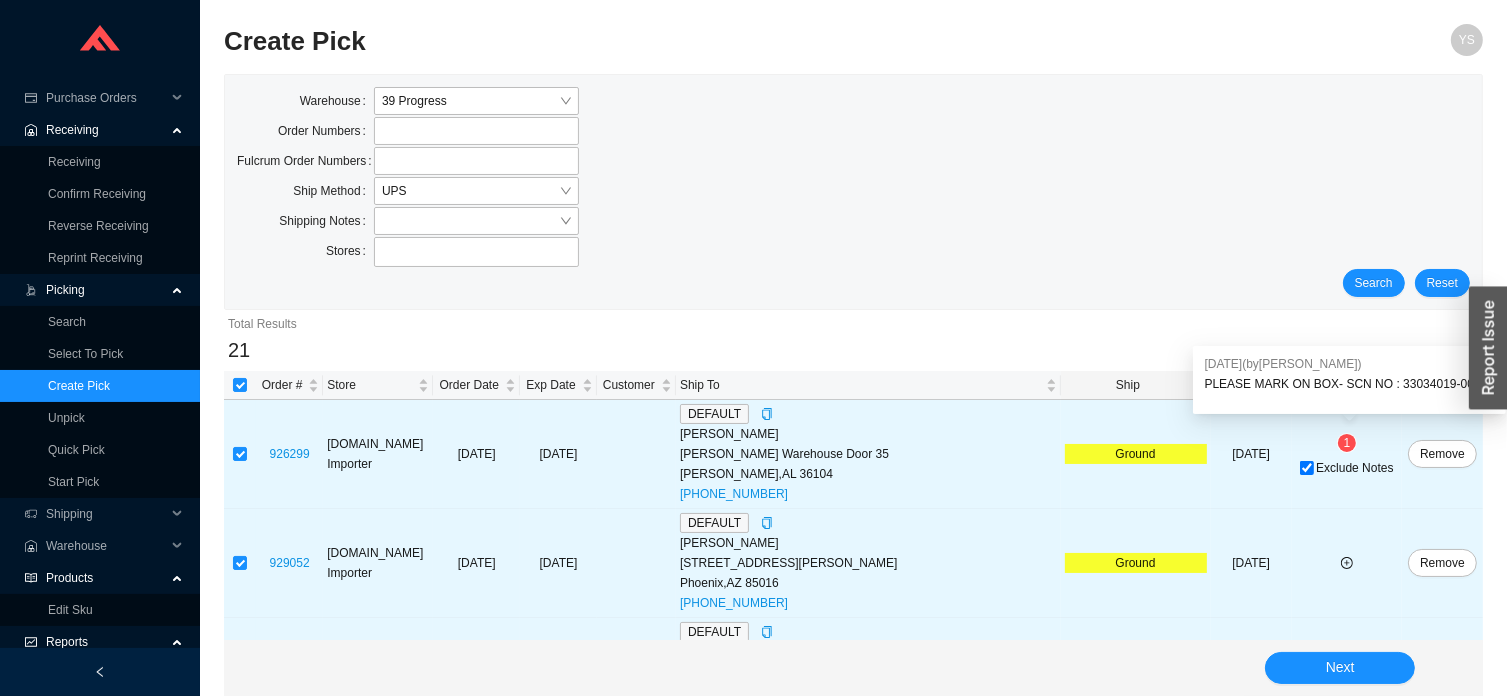 click on "Ship" at bounding box center [1128, 385] 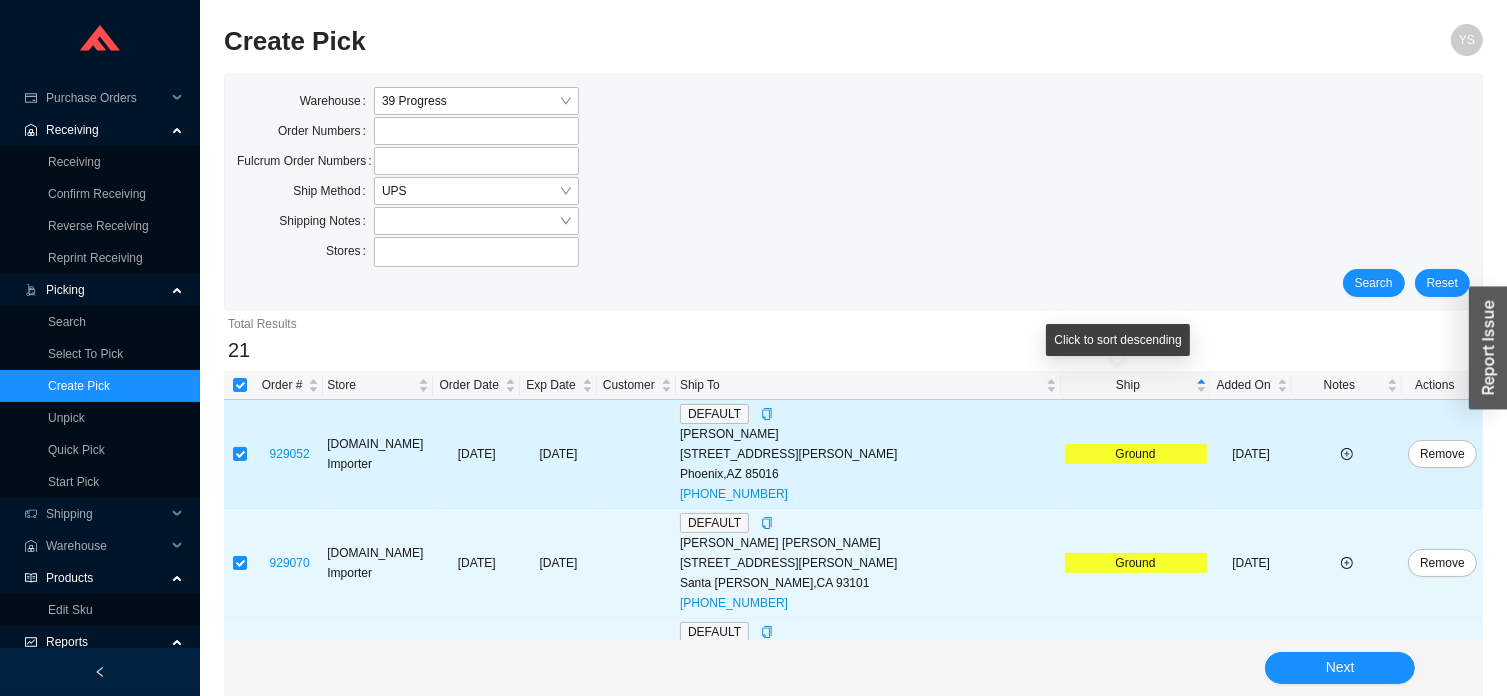 click at bounding box center [1347, 454] 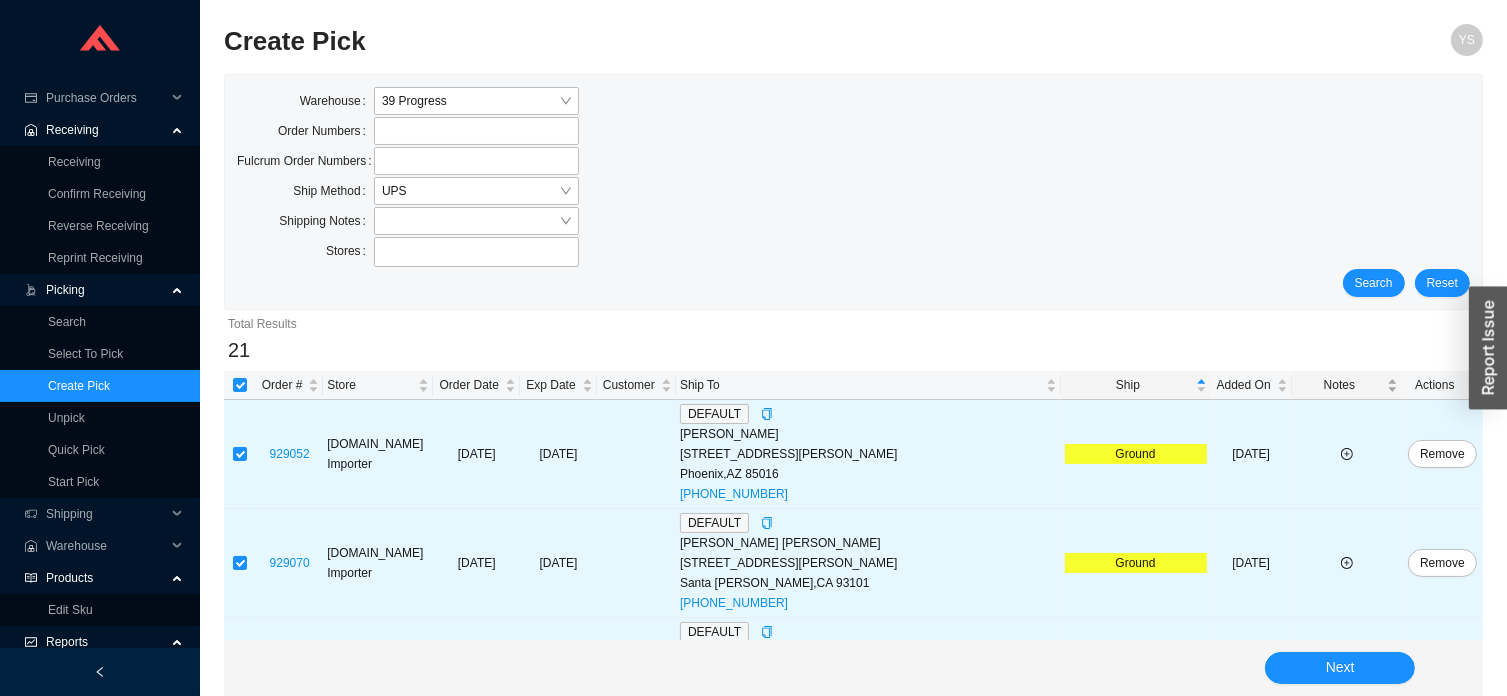 click on "Notes" at bounding box center (1339, 385) 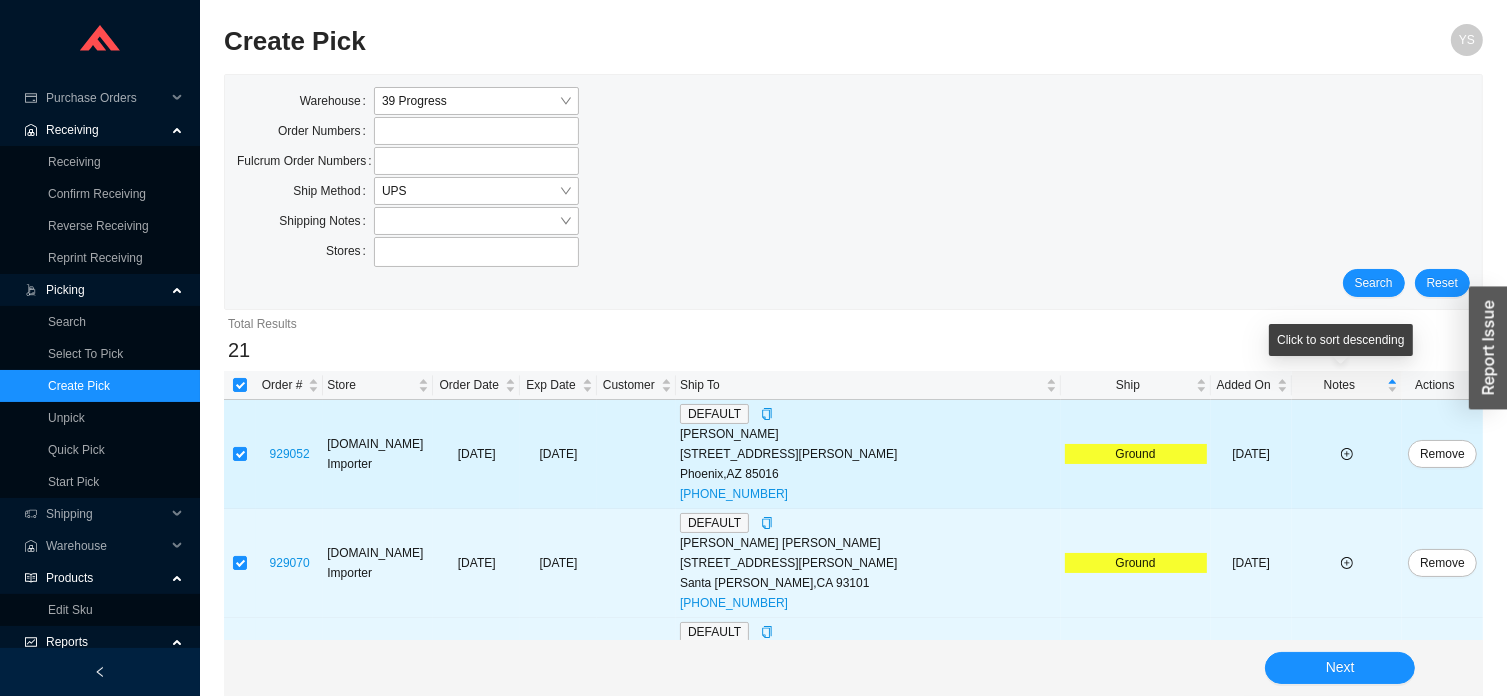 click at bounding box center [1347, 454] 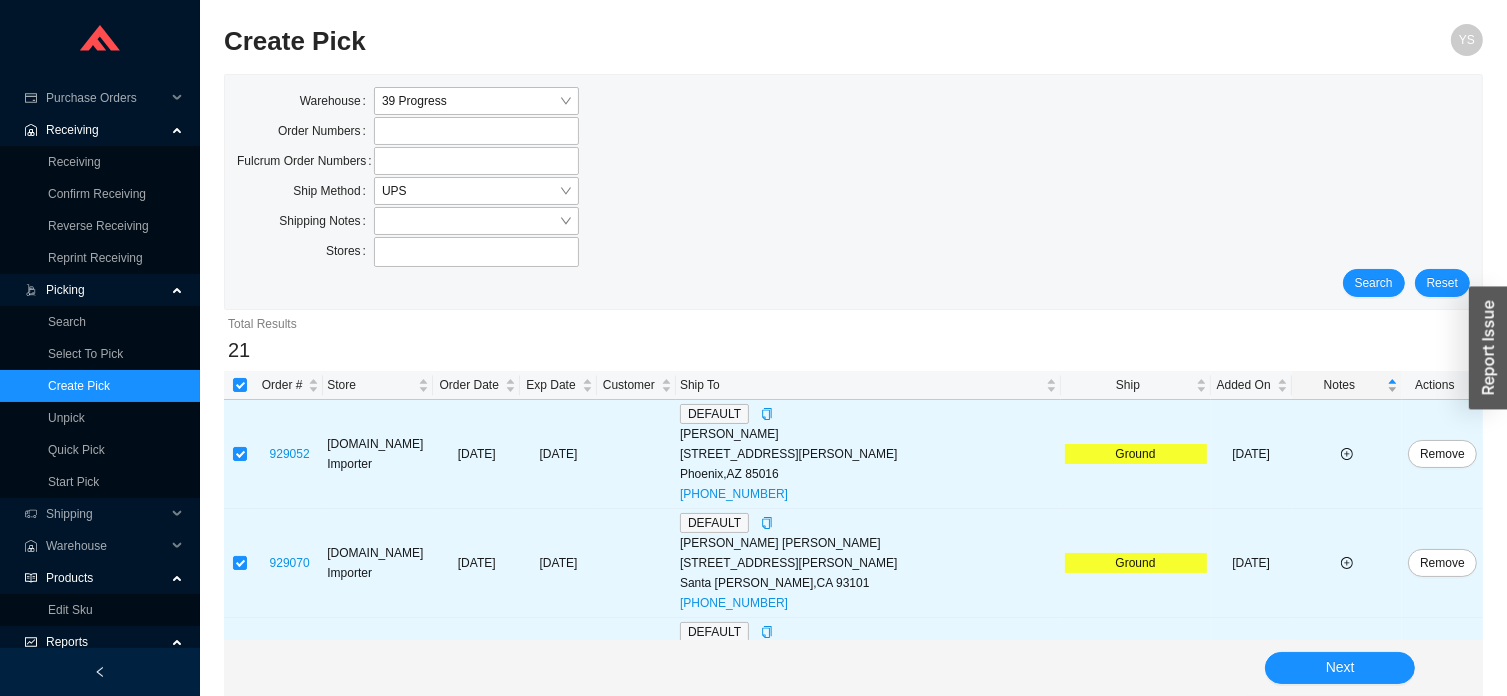 click on "Notes" at bounding box center [1339, 385] 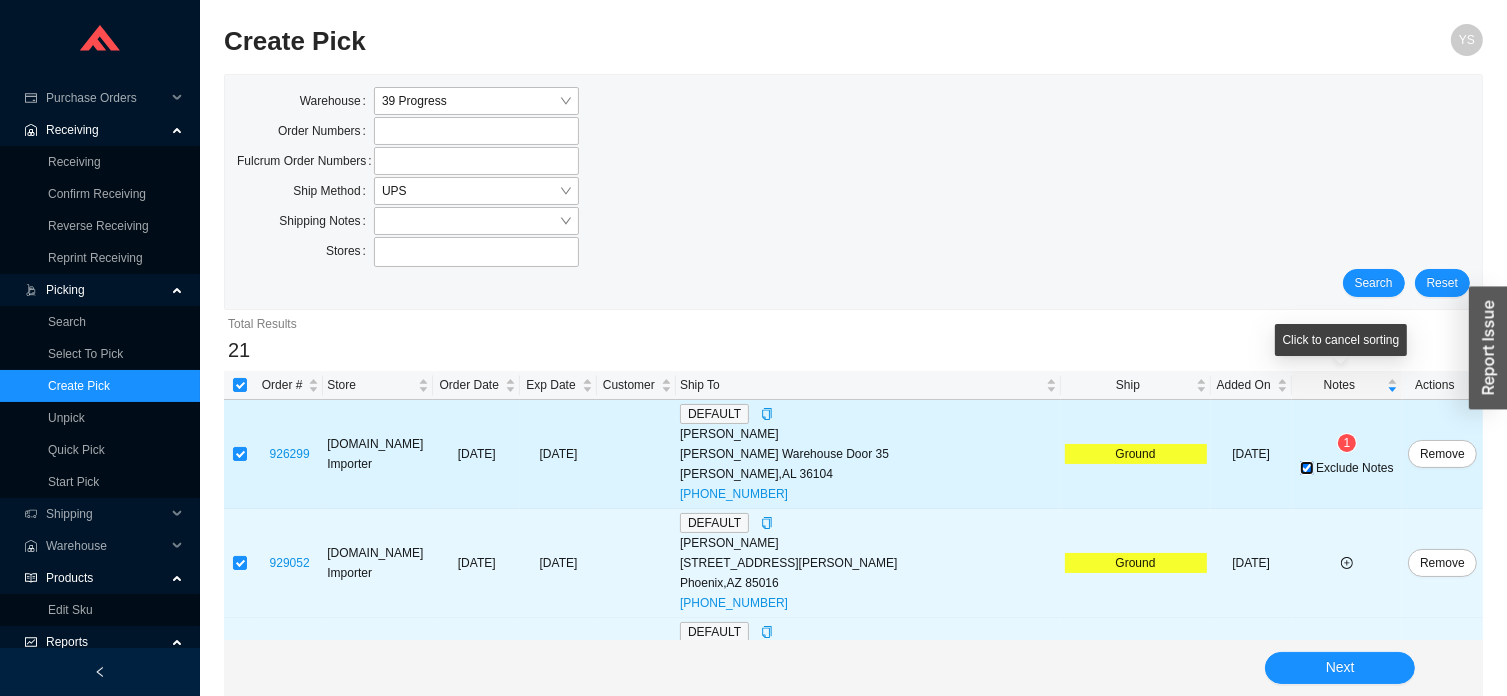 click on "Exclude Notes" at bounding box center [1307, 468] 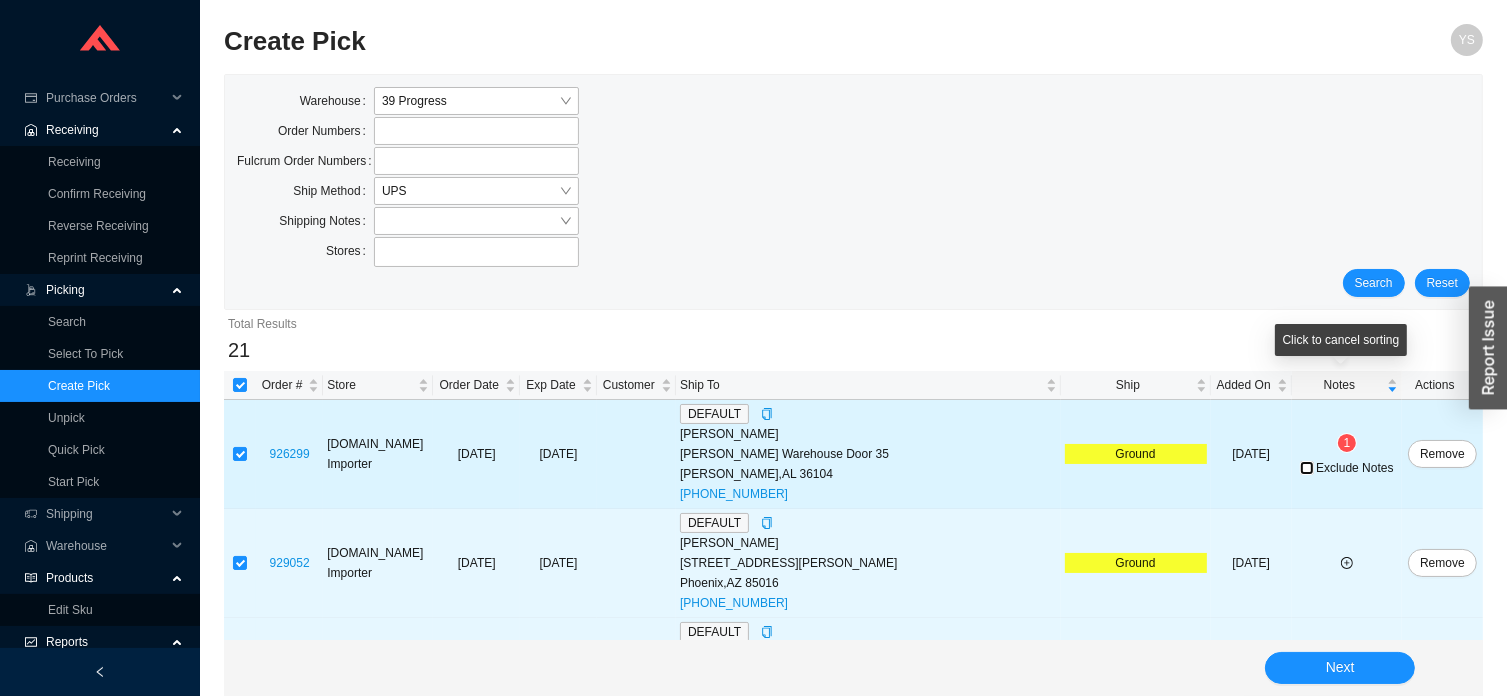 checkbox on "false" 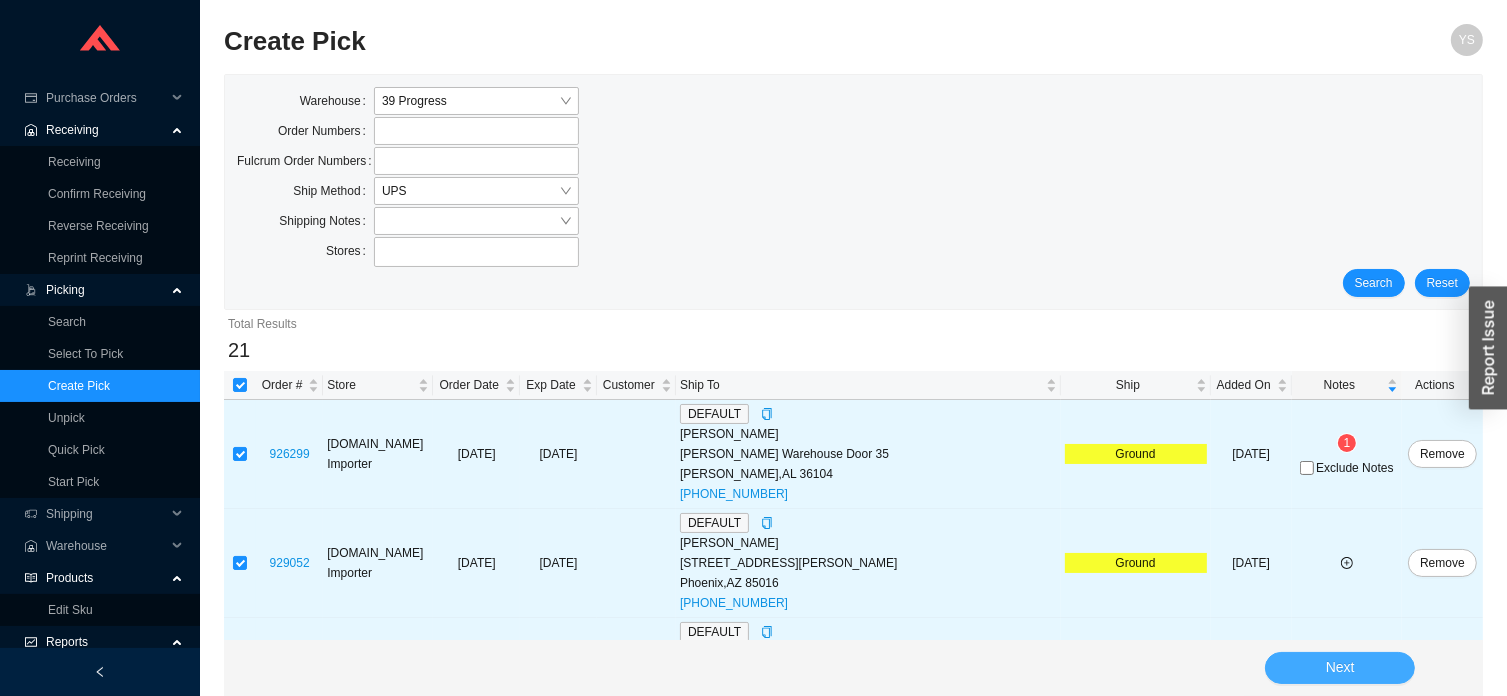 click on "Next" at bounding box center (1340, 667) 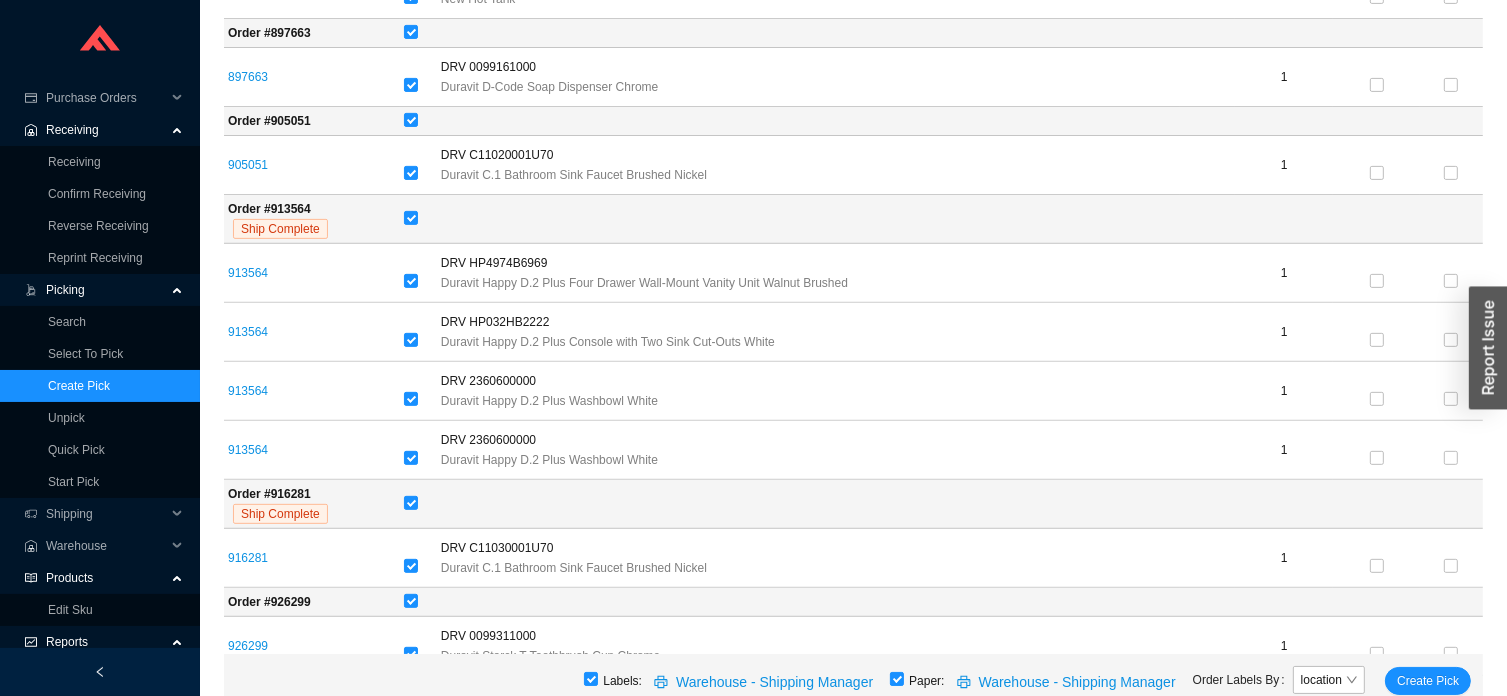 scroll, scrollTop: 729, scrollLeft: 0, axis: vertical 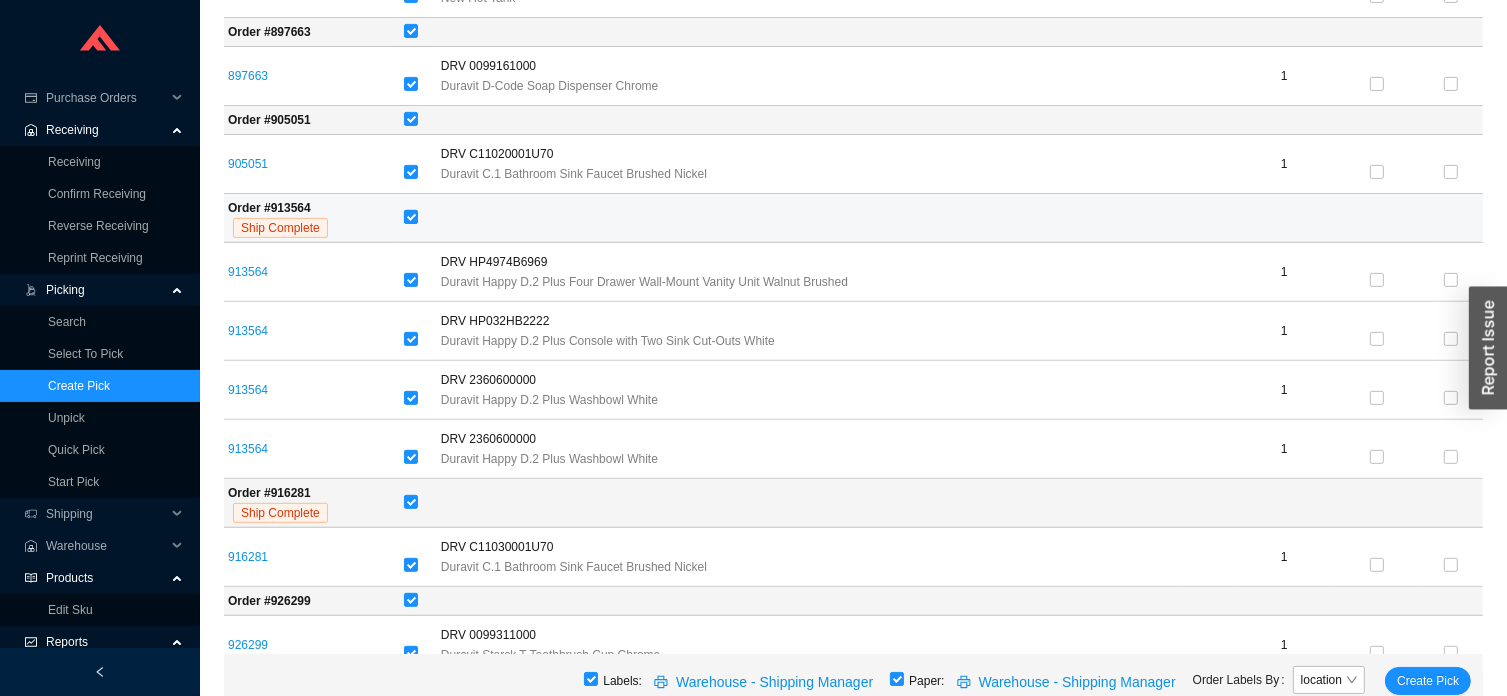 click at bounding box center (411, 217) 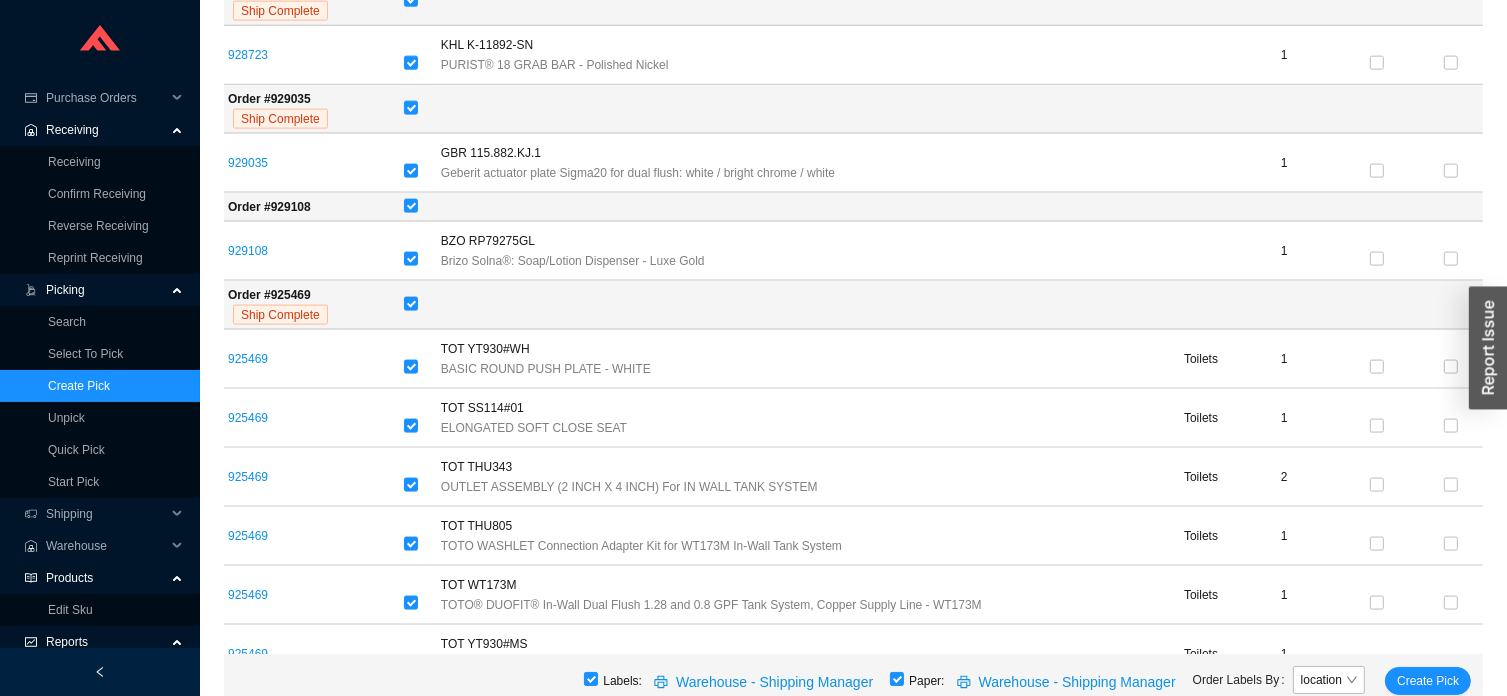 scroll, scrollTop: 2742, scrollLeft: 0, axis: vertical 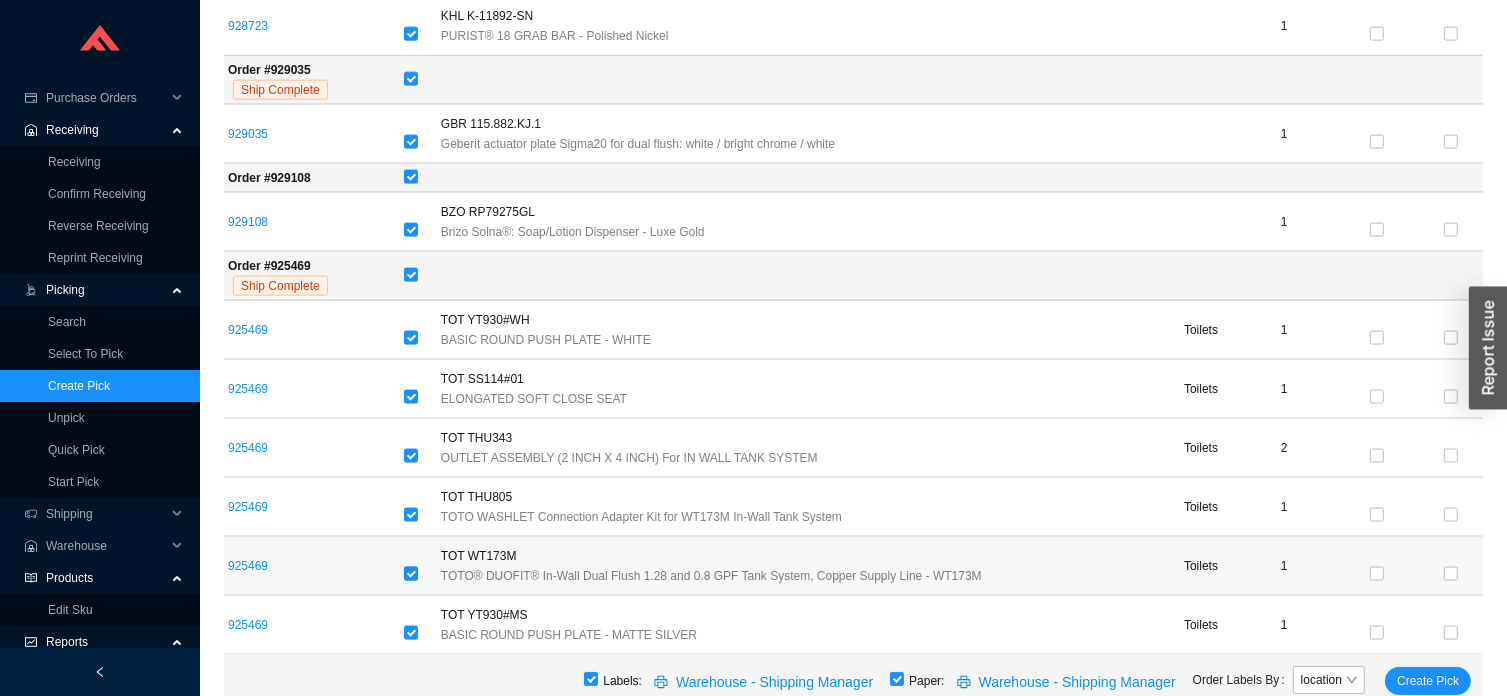 click at bounding box center [411, 574] 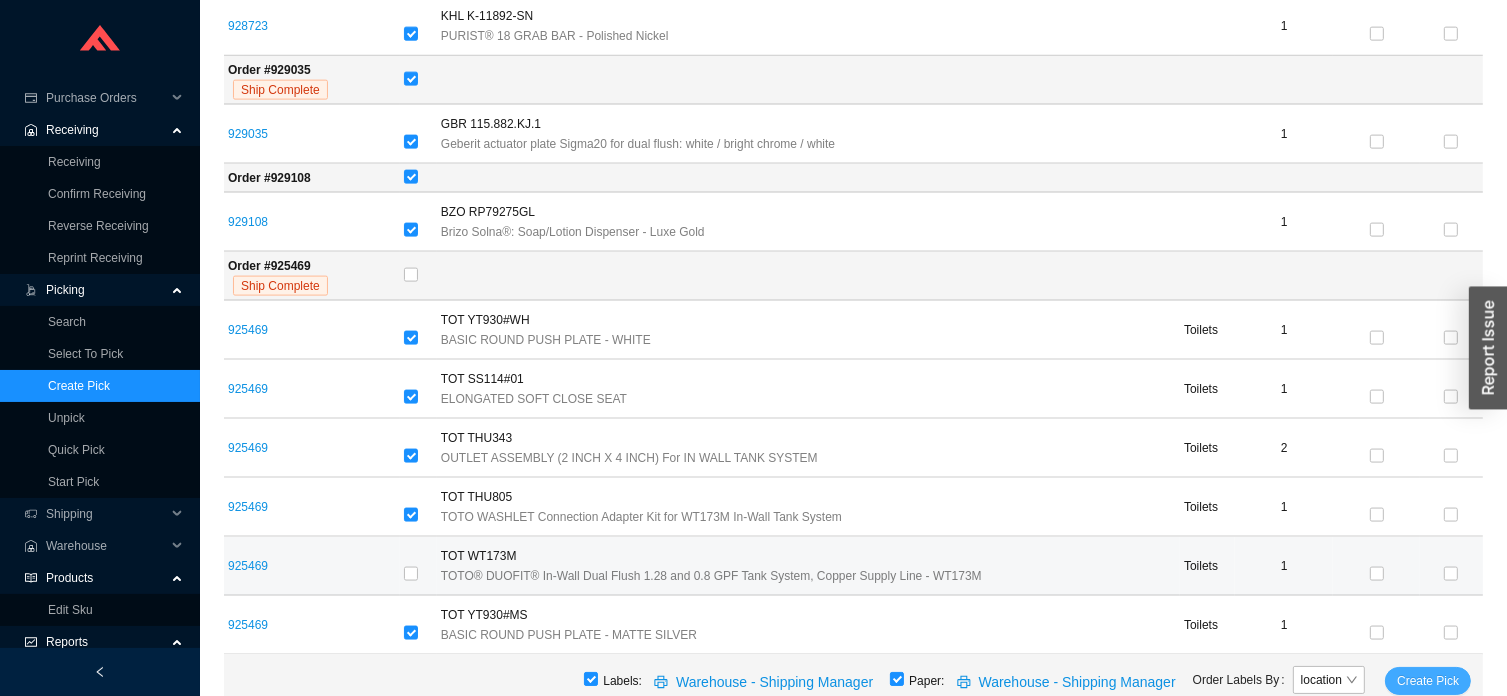 click on "Create Pick" at bounding box center (1428, 681) 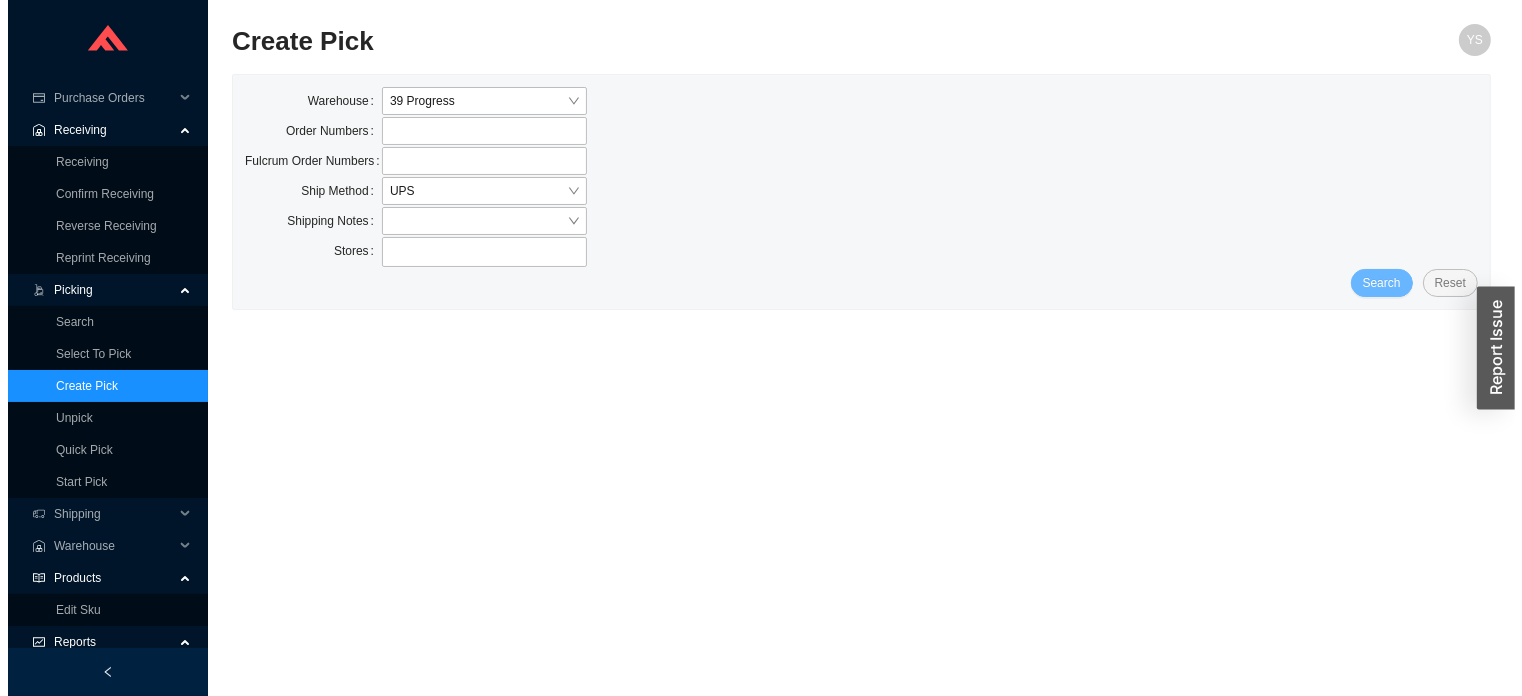 scroll, scrollTop: 0, scrollLeft: 0, axis: both 